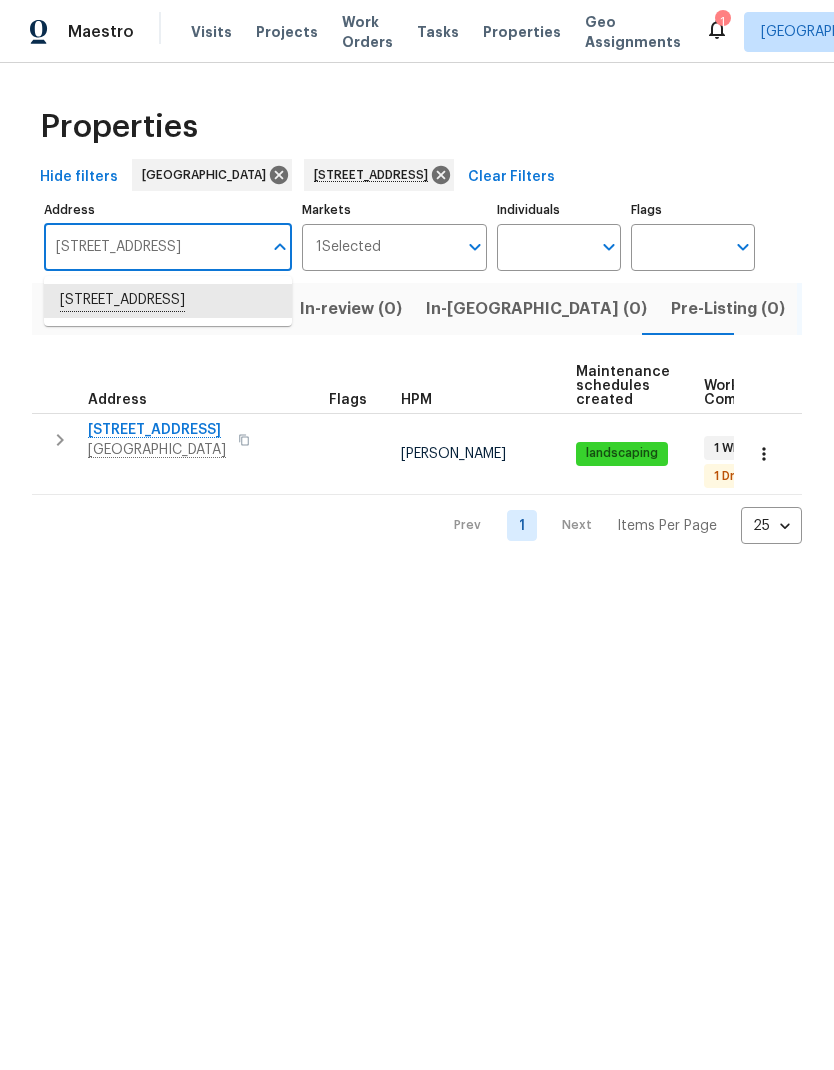 scroll, scrollTop: 0, scrollLeft: 0, axis: both 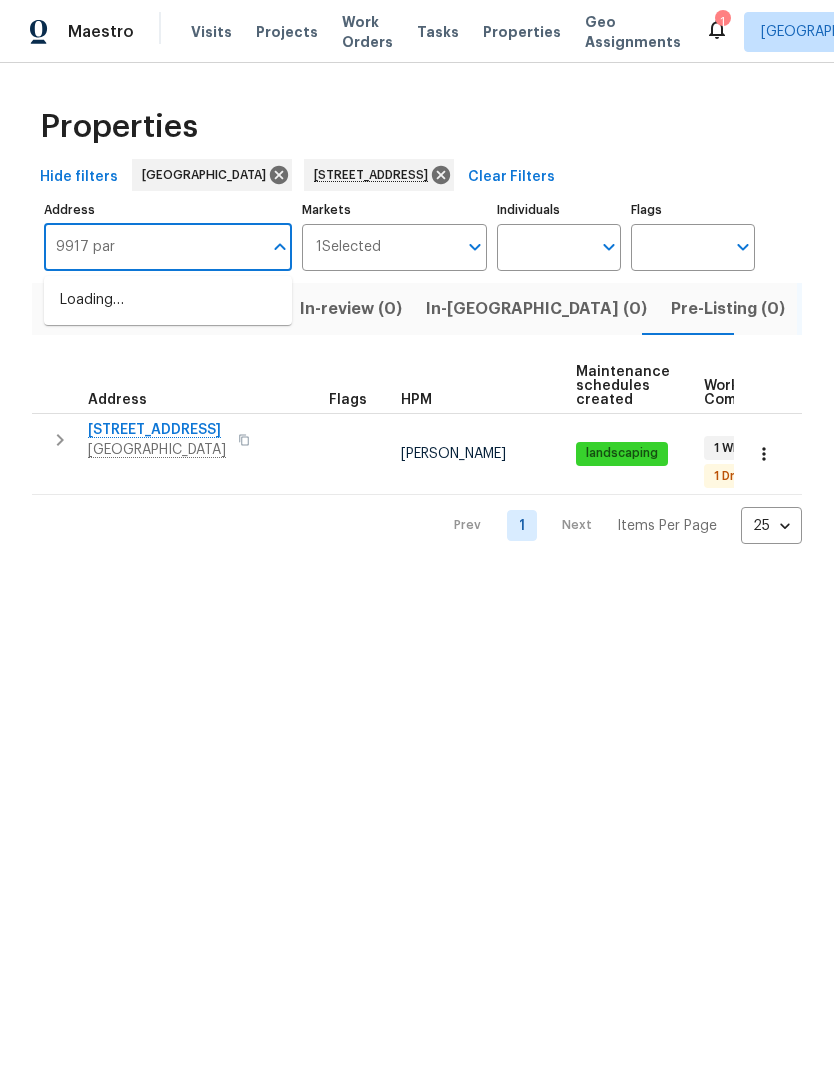 type on "9917 park" 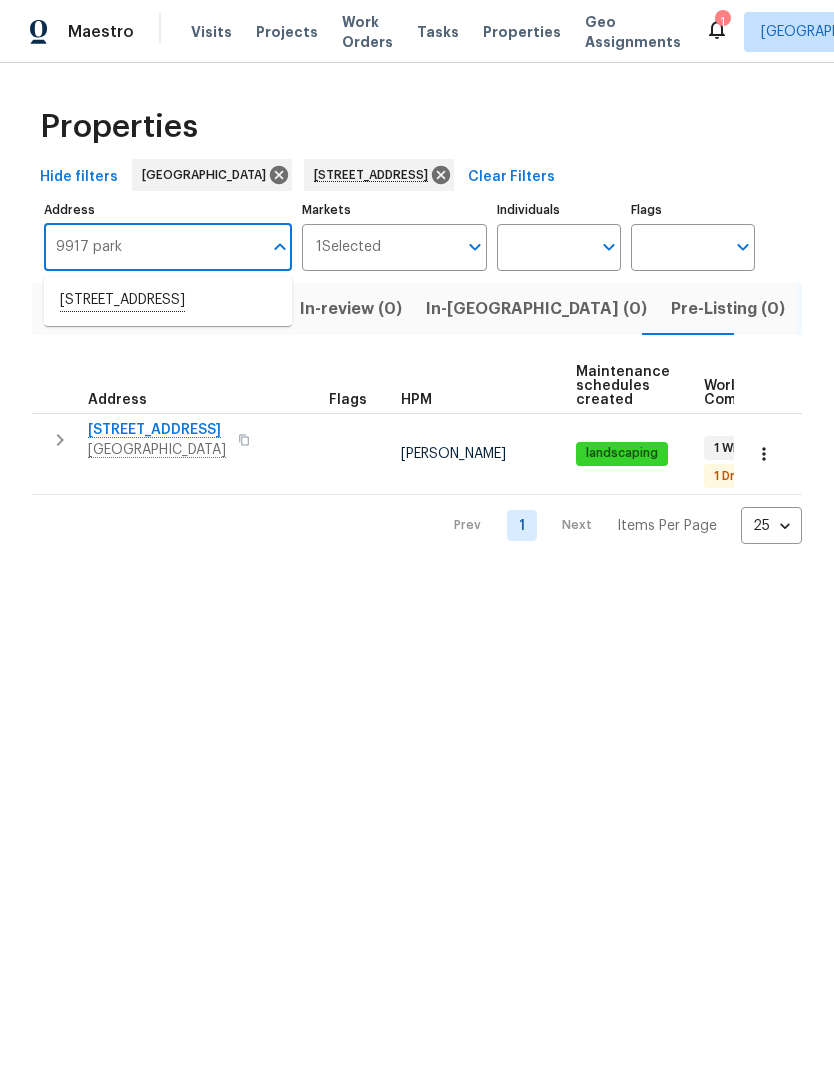 click on "9917 Park Crest Ln San Diego CA 92124" at bounding box center [168, 301] 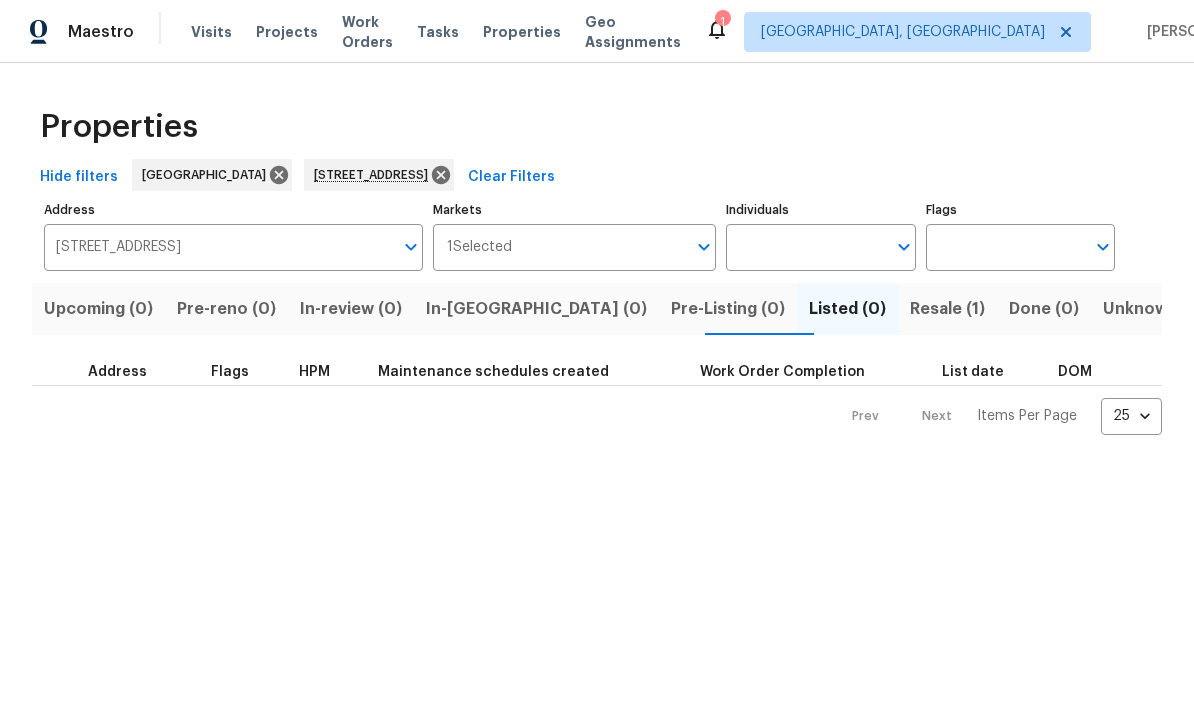 click on "Resale (1)" at bounding box center (947, 309) 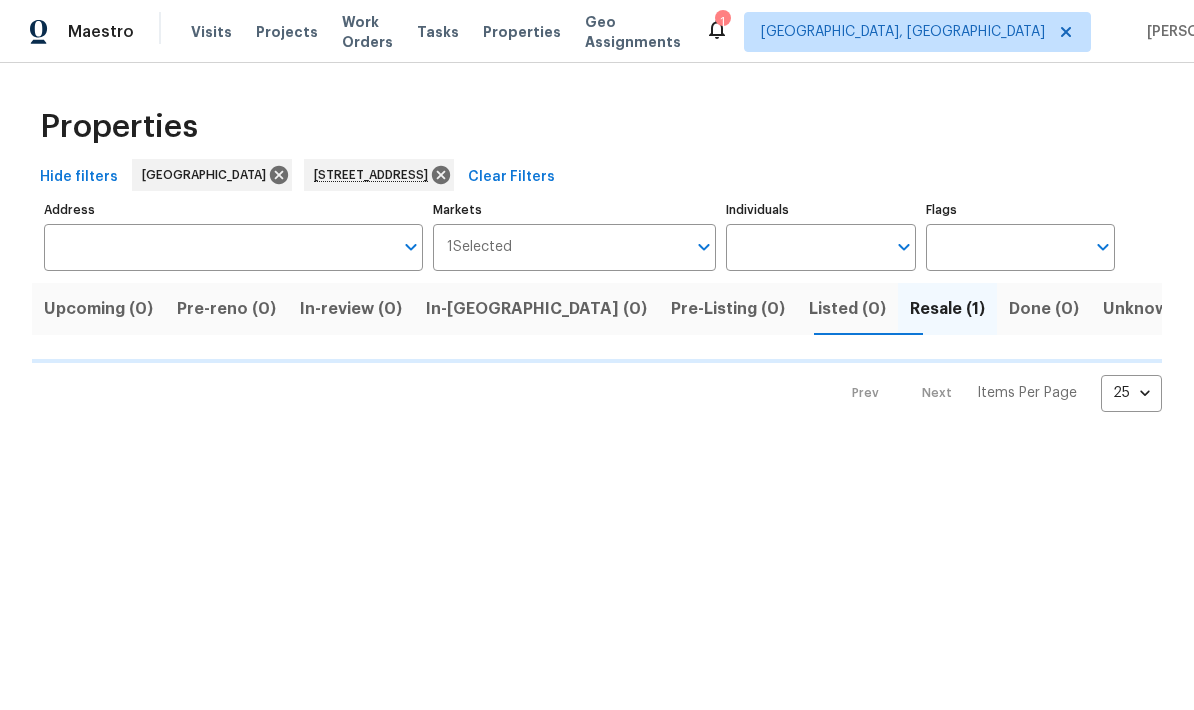 type on "9917 Park Crest Ln San Diego CA 92124" 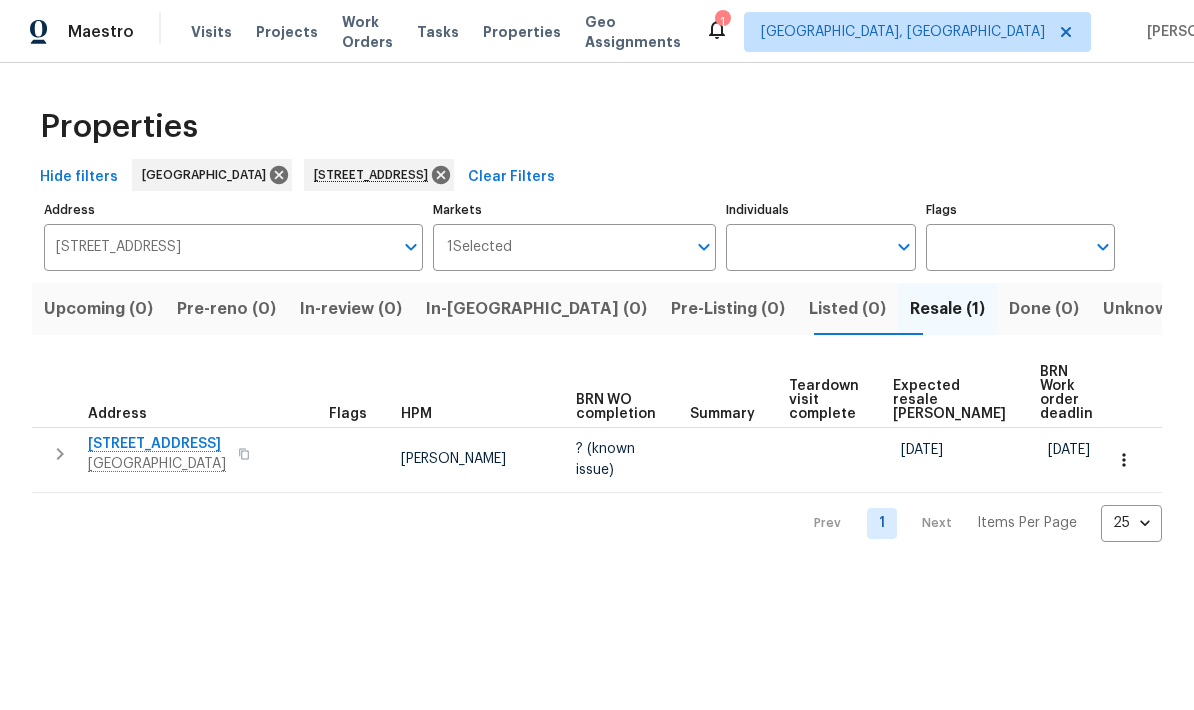 click on "9917 Park Crest Ln" at bounding box center (157, 444) 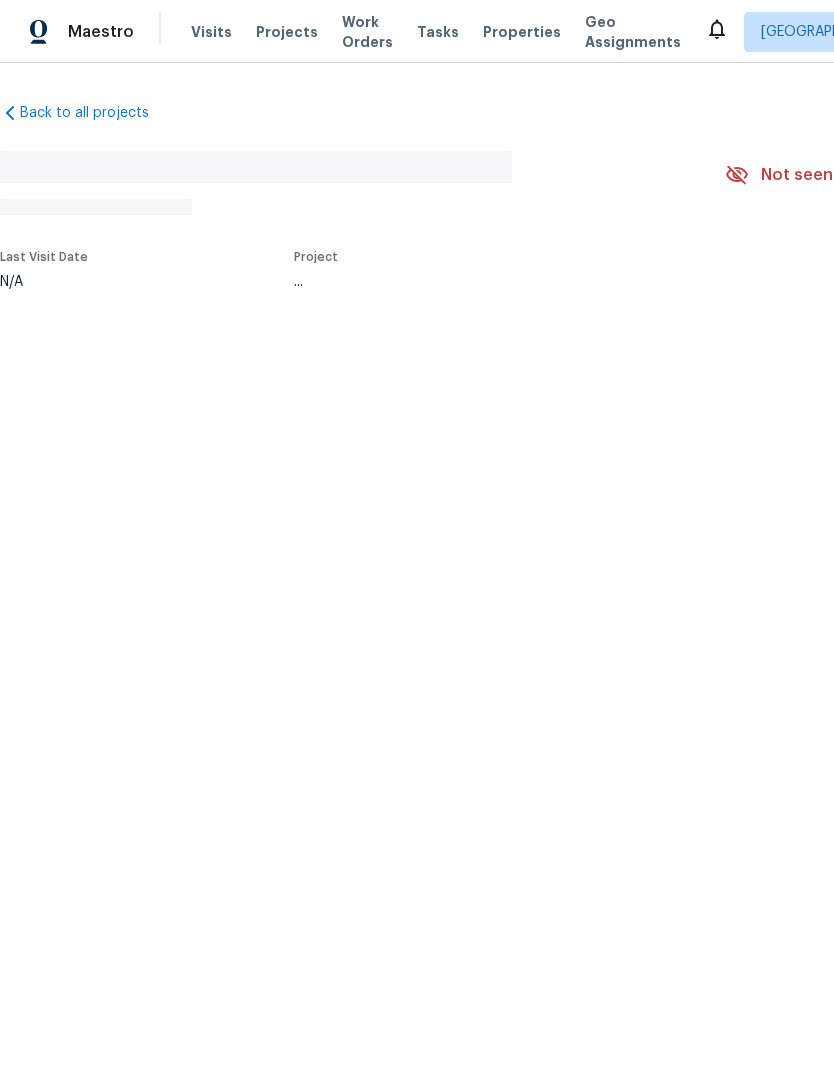 scroll, scrollTop: 0, scrollLeft: 0, axis: both 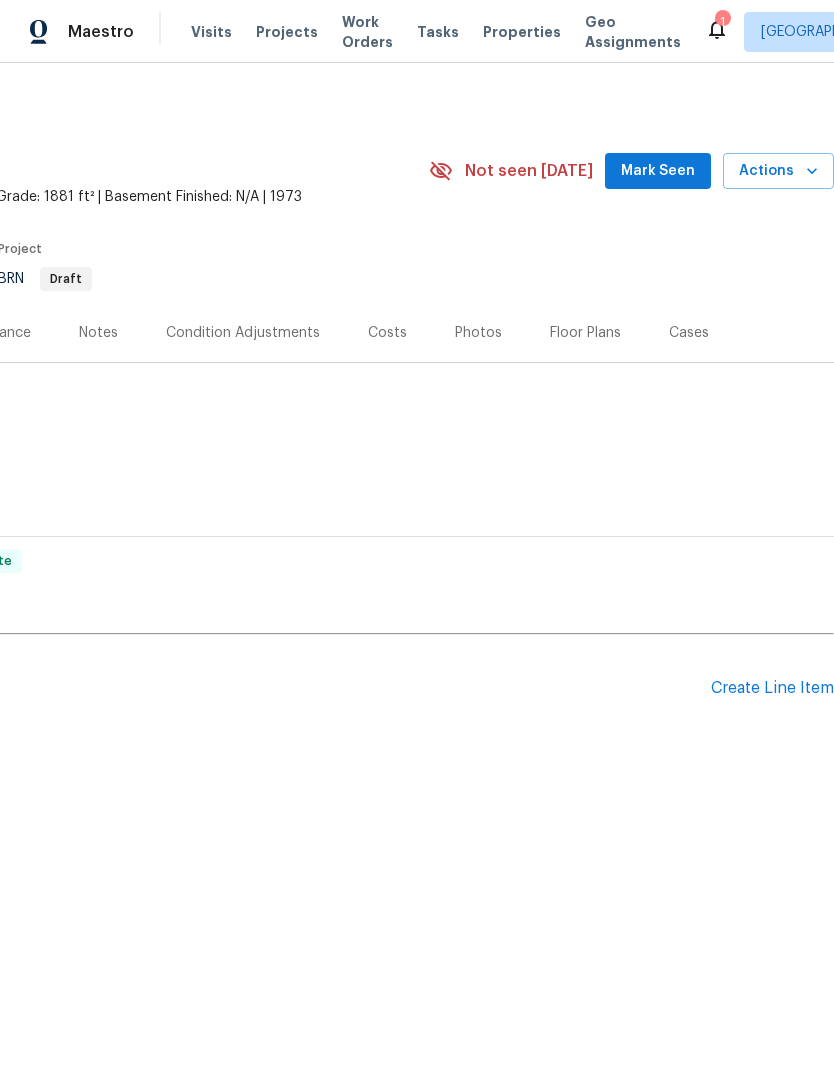 click on "Create Line Item" at bounding box center (772, 688) 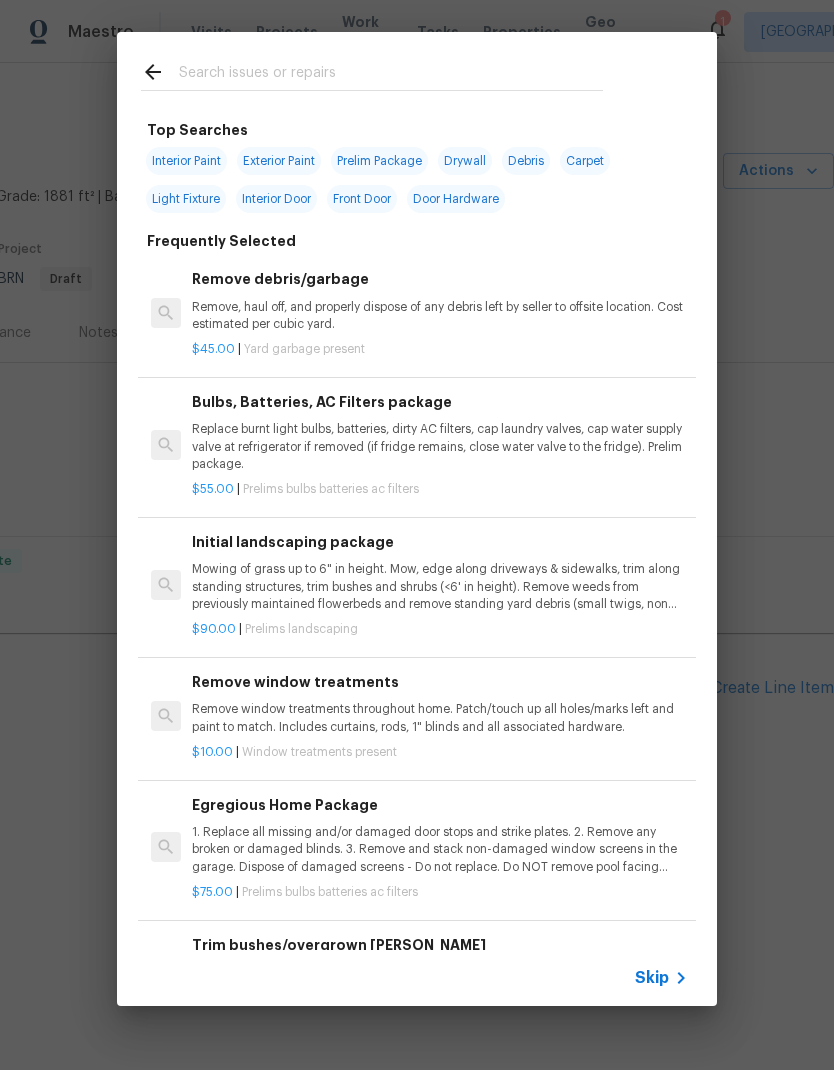 click at bounding box center [391, 75] 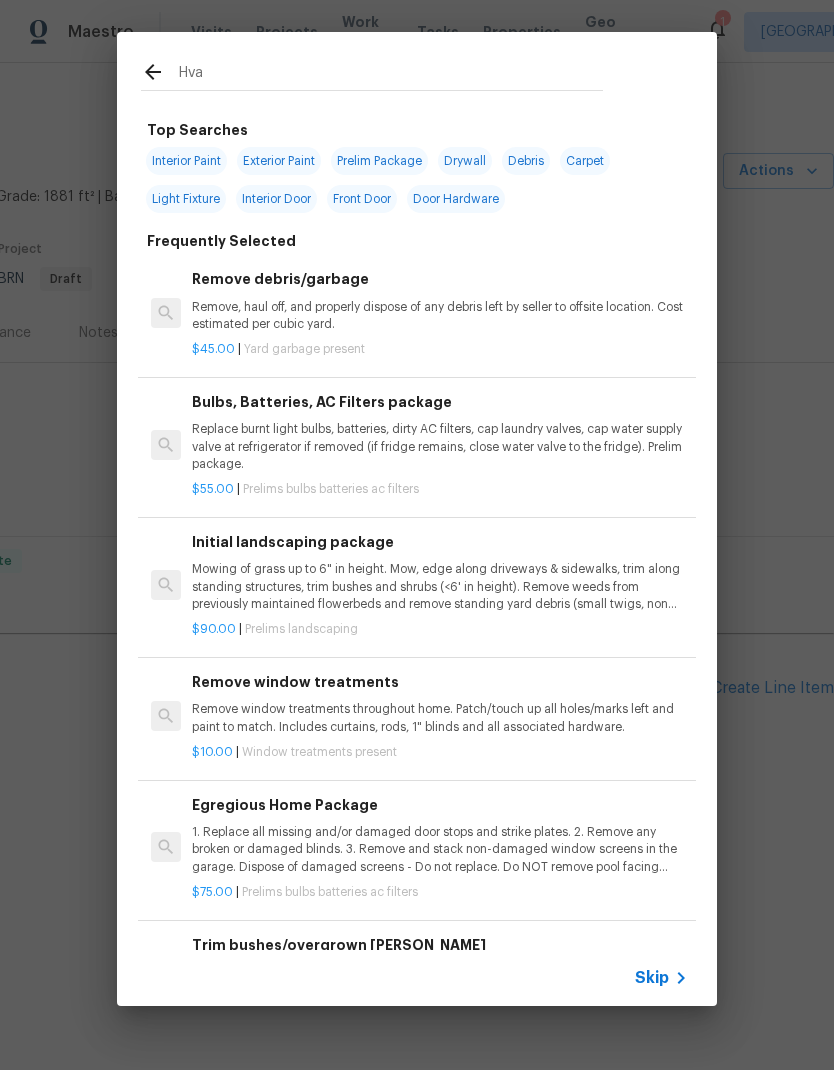 type on "Hvac" 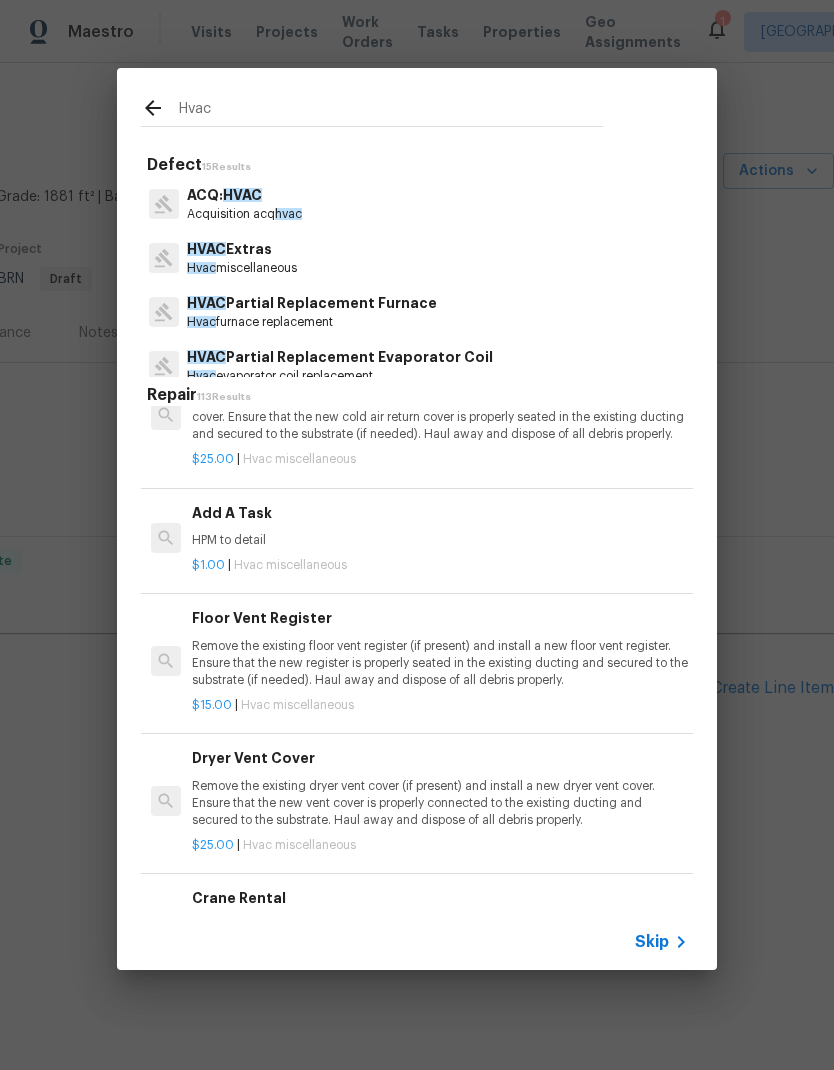 scroll, scrollTop: 2449, scrollLeft: 0, axis: vertical 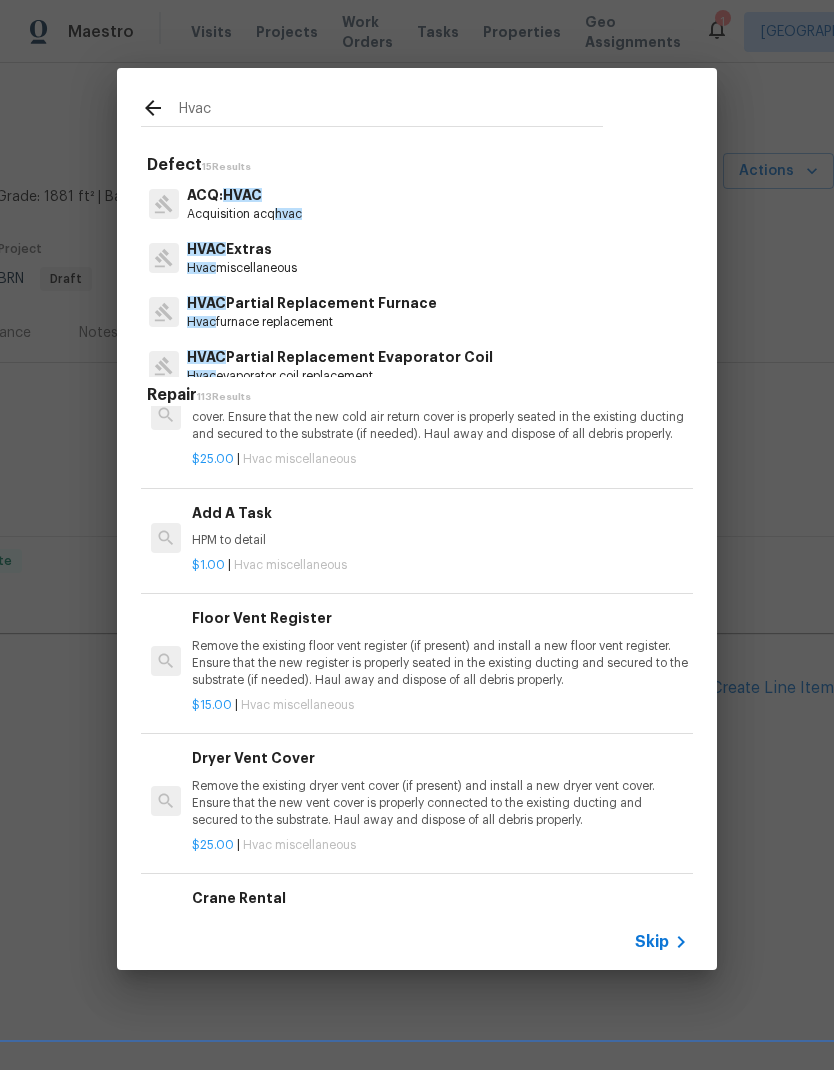 click on "HPM to detail" at bounding box center (440, 540) 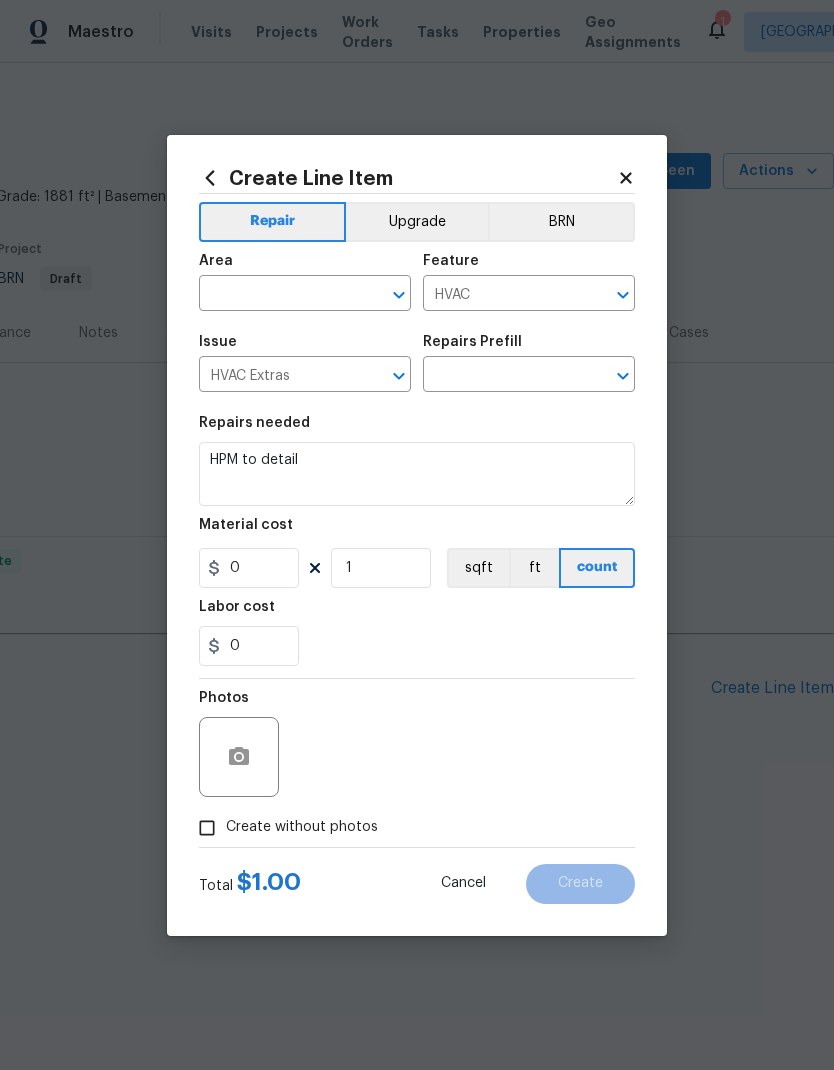 type on "Add A Task $1.00" 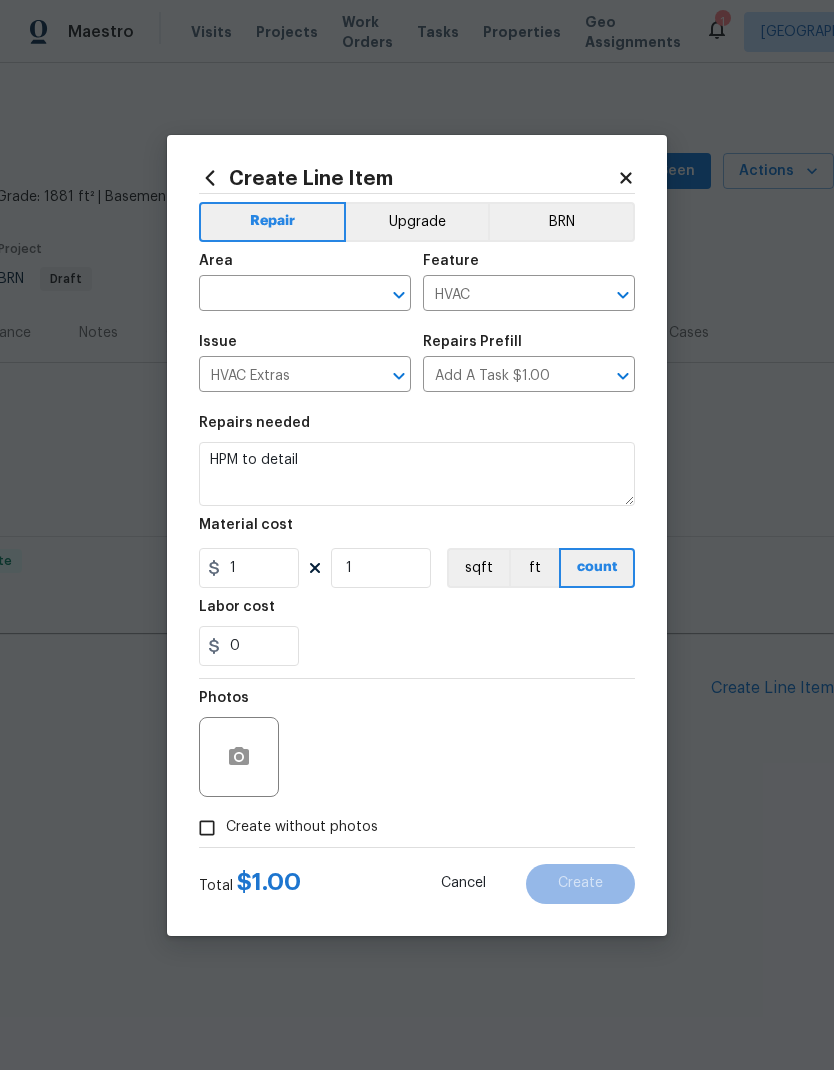 click at bounding box center (277, 295) 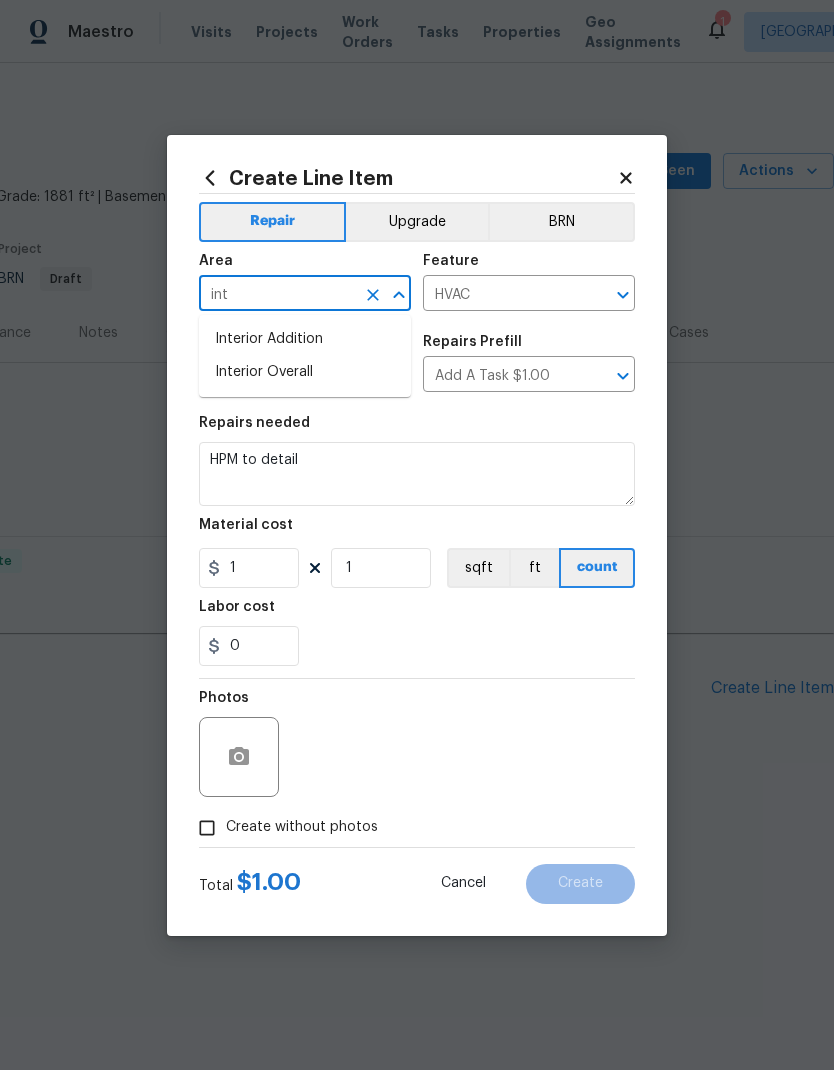click on "Interior Overall" at bounding box center [305, 372] 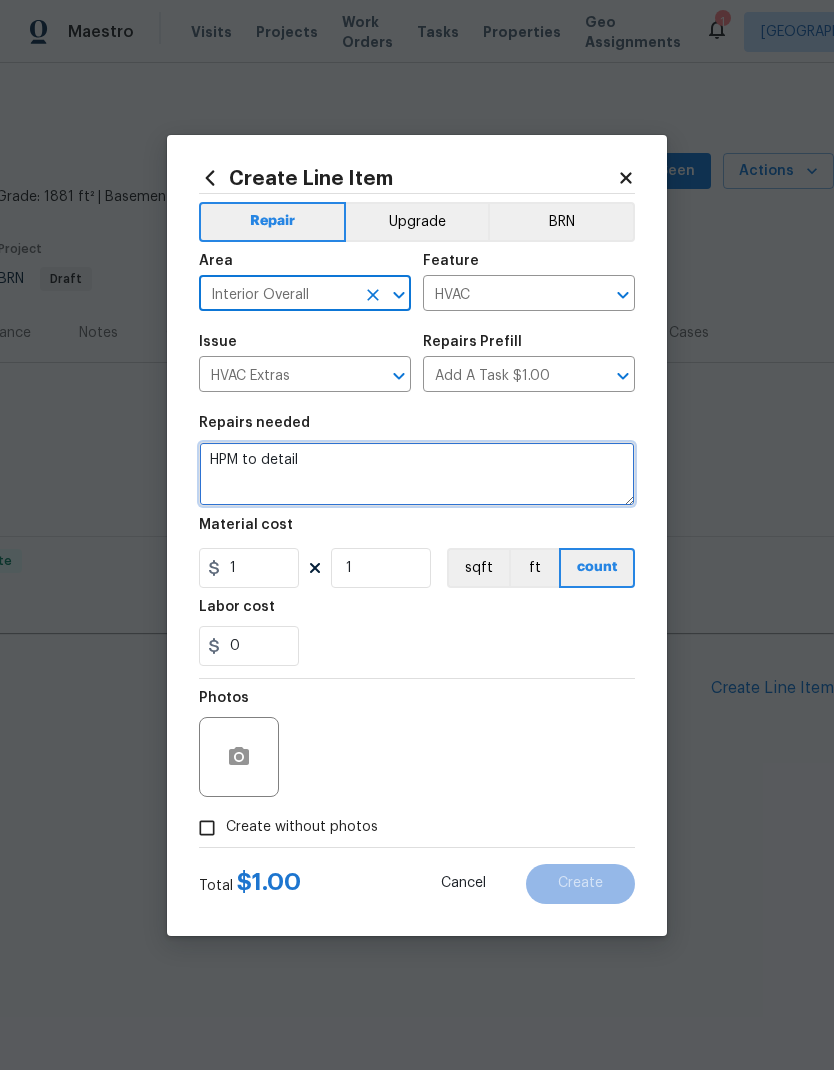 click on "HPM to detail" at bounding box center [417, 474] 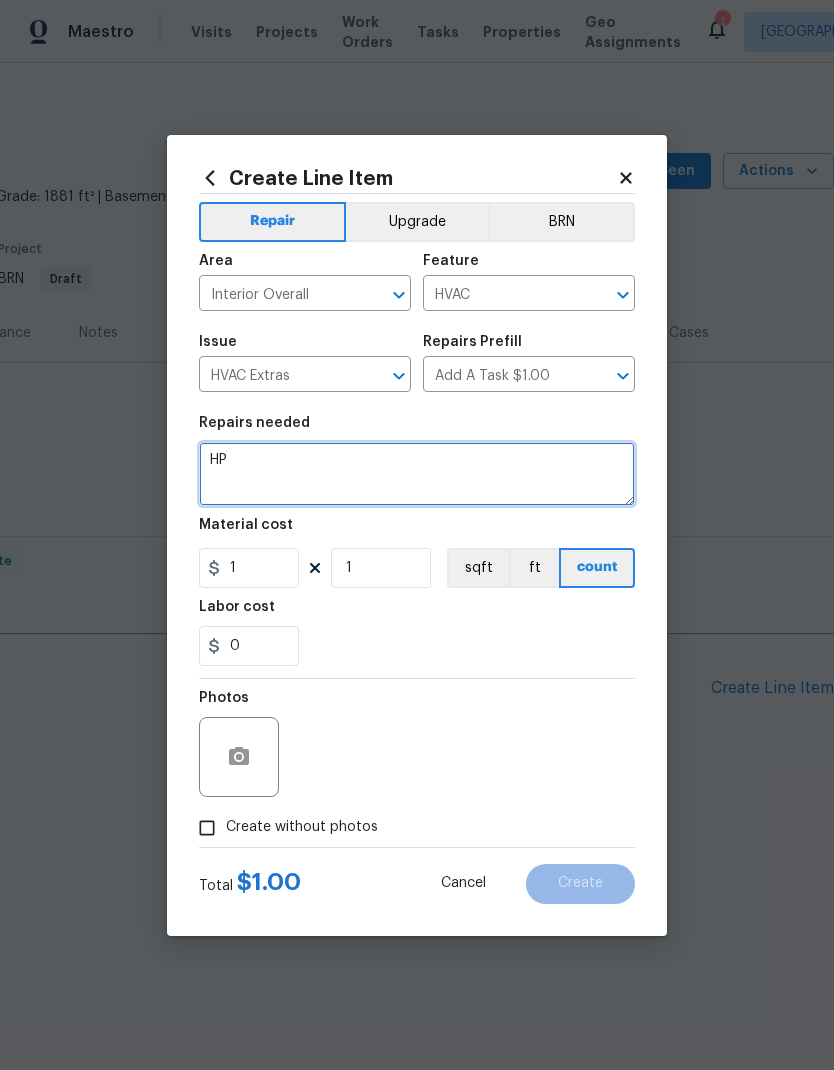 type on "H" 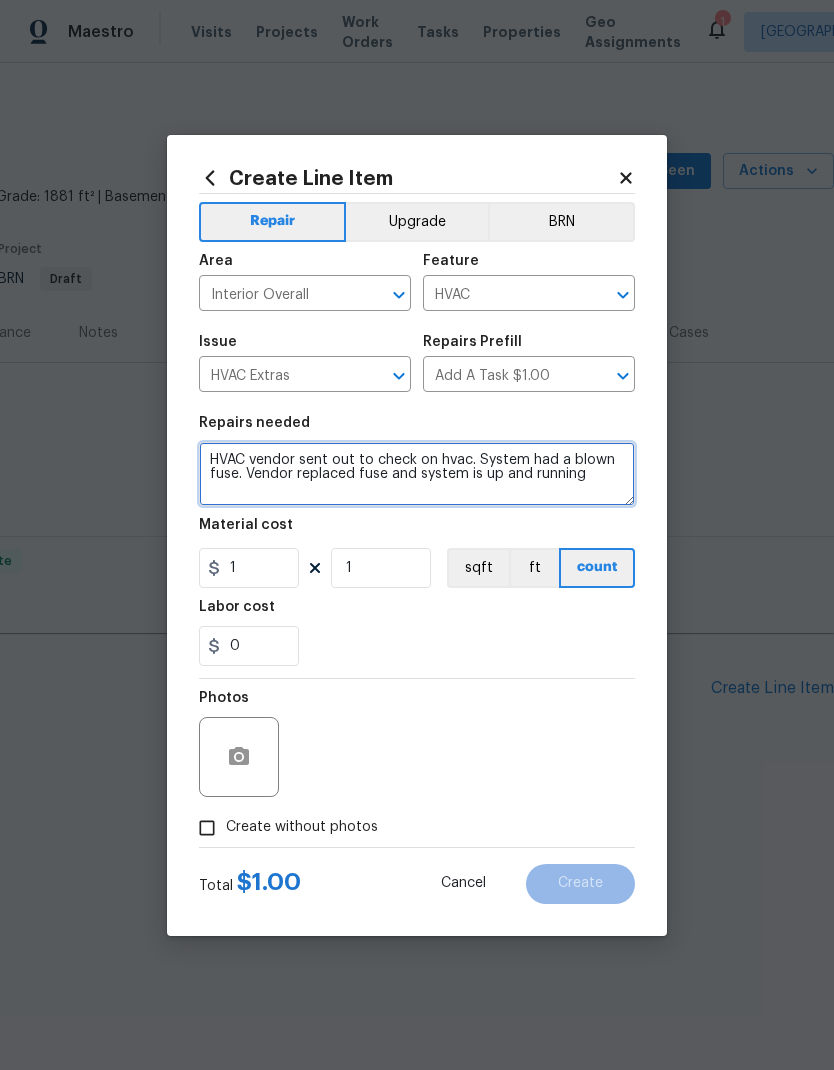 type on "HVAC vendor sent out to check on hvac. System had a blown fuse. Vendor replaced fuse and system is up and running" 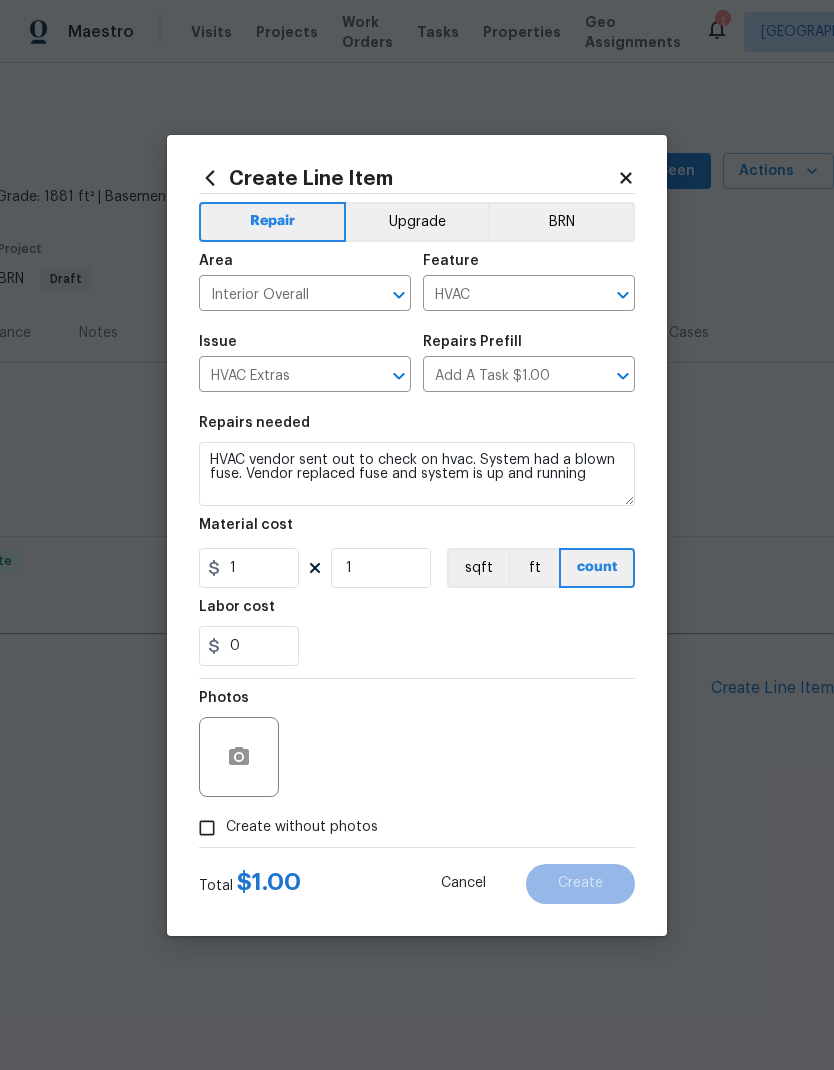 click on "0" at bounding box center [417, 646] 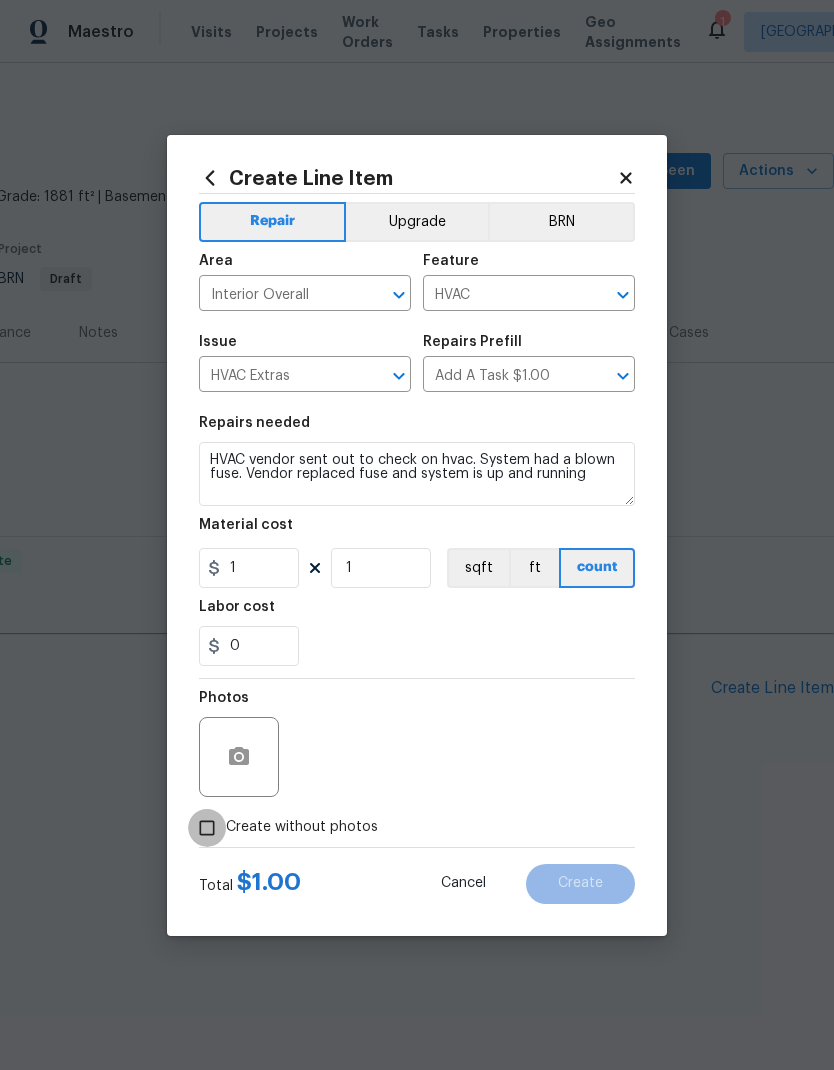 click on "Create without photos" at bounding box center [207, 828] 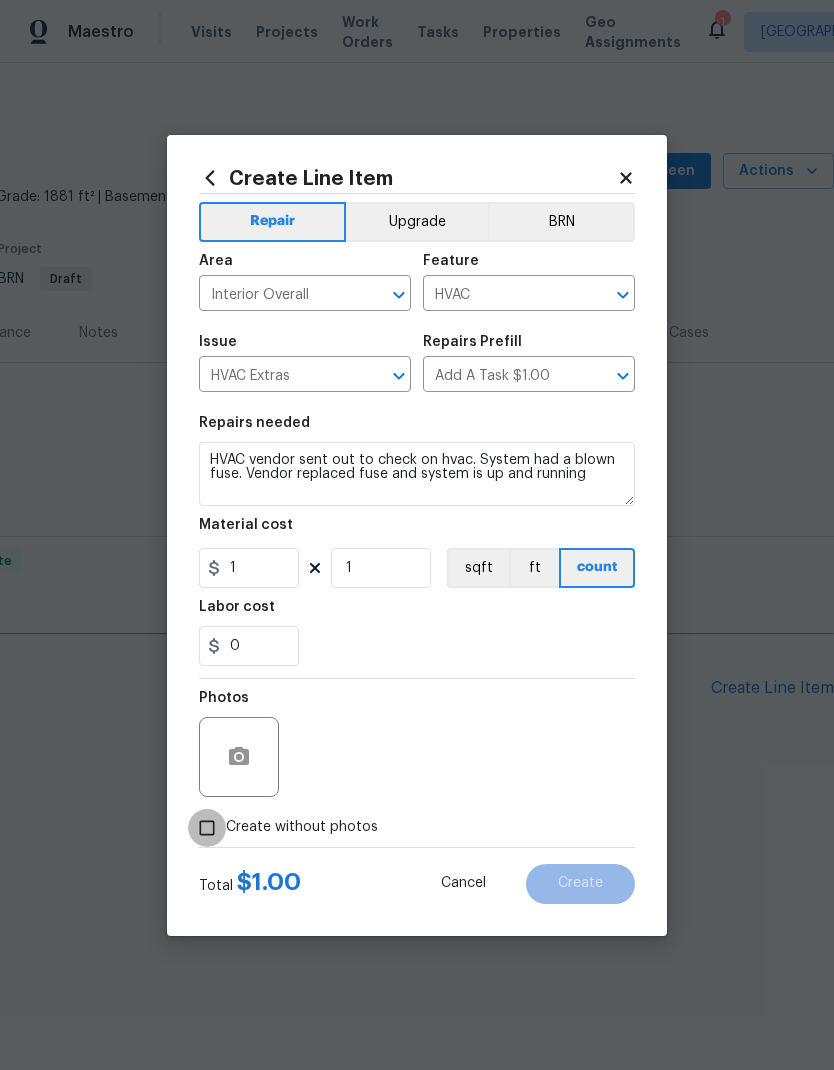 checkbox on "true" 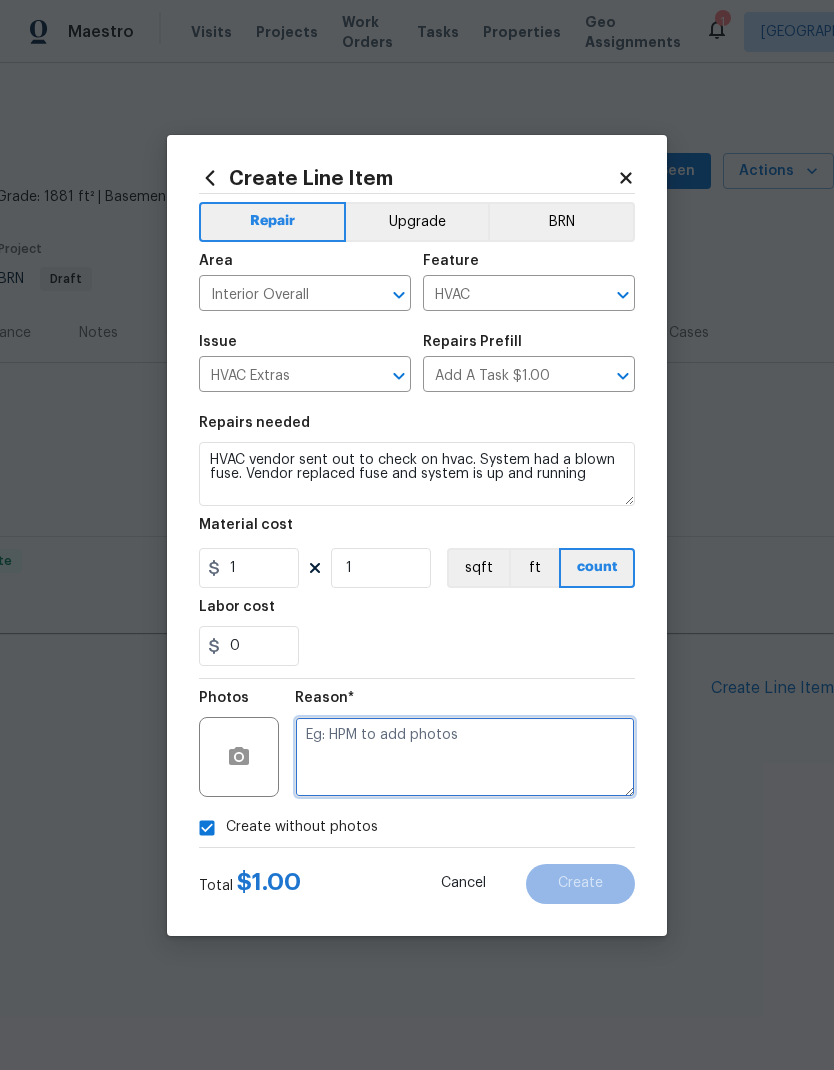 click at bounding box center (465, 757) 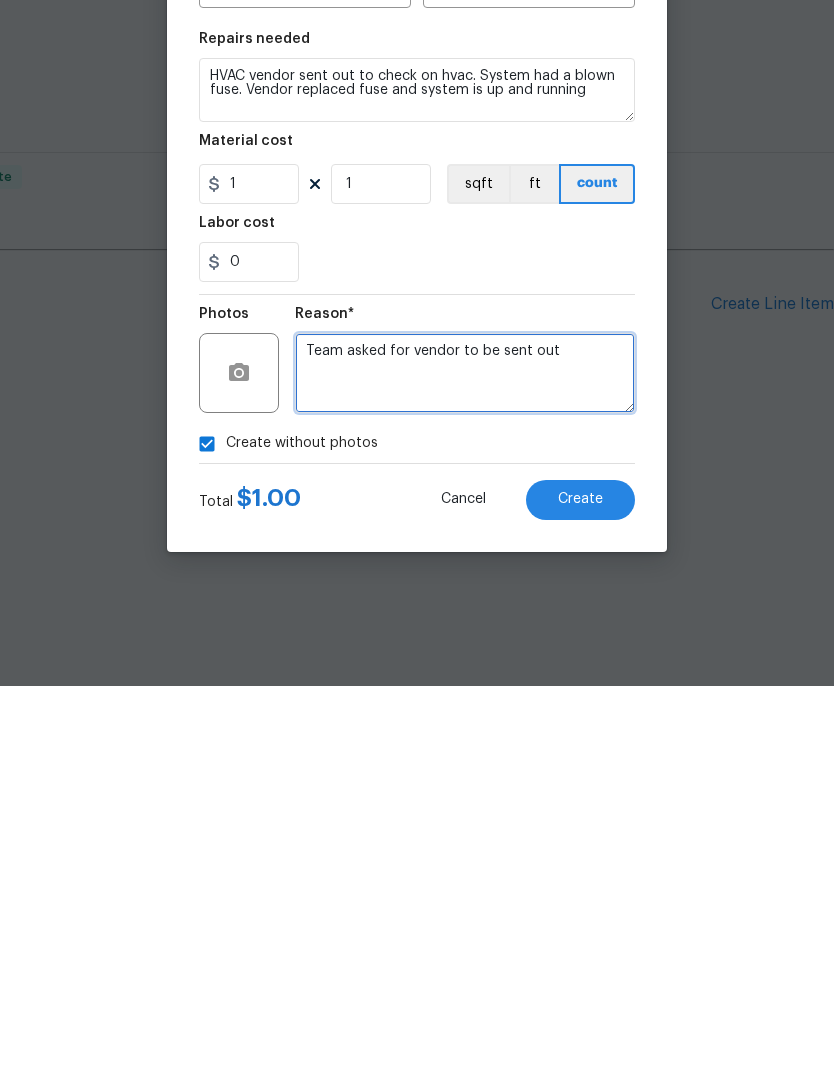 type on "Team asked for vendor to be sent out" 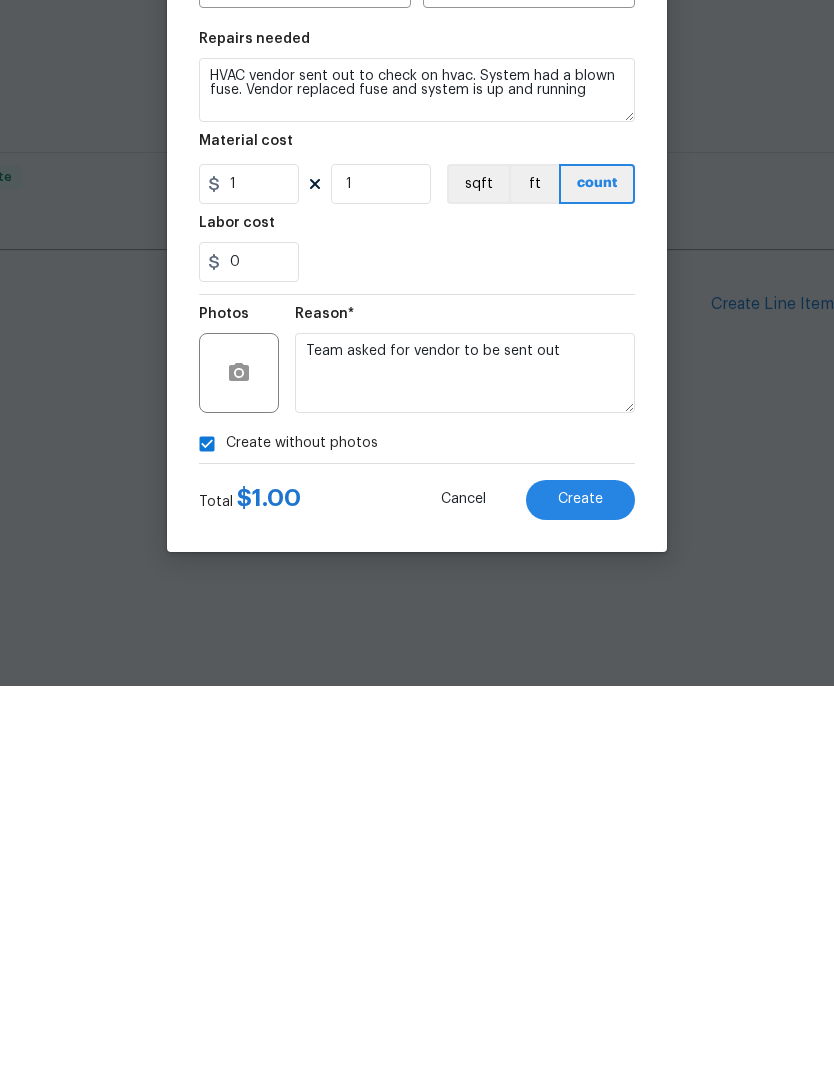click on "Repairs needed HVAC vendor sent out to check on hvac. System had a blown fuse. Vendor replaced fuse and system is up and running  Material cost 1 1 sqft ft count Labor cost 0" at bounding box center [417, 541] 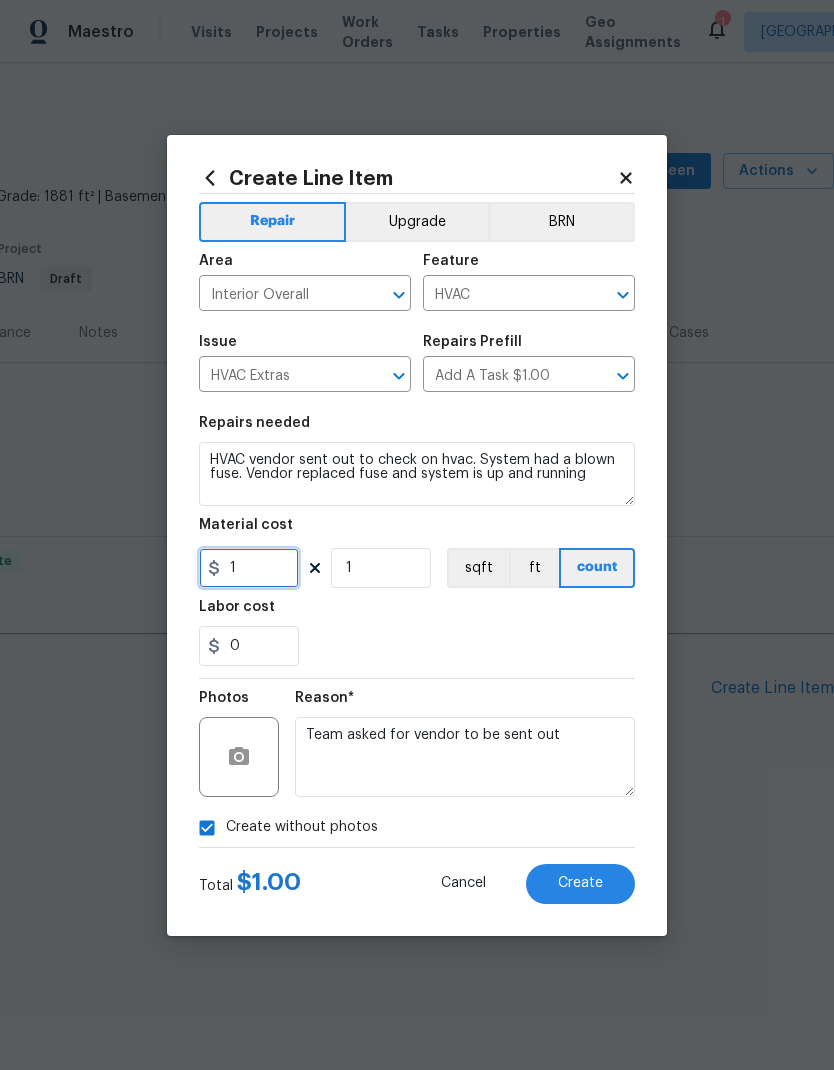 click on "1" at bounding box center [249, 568] 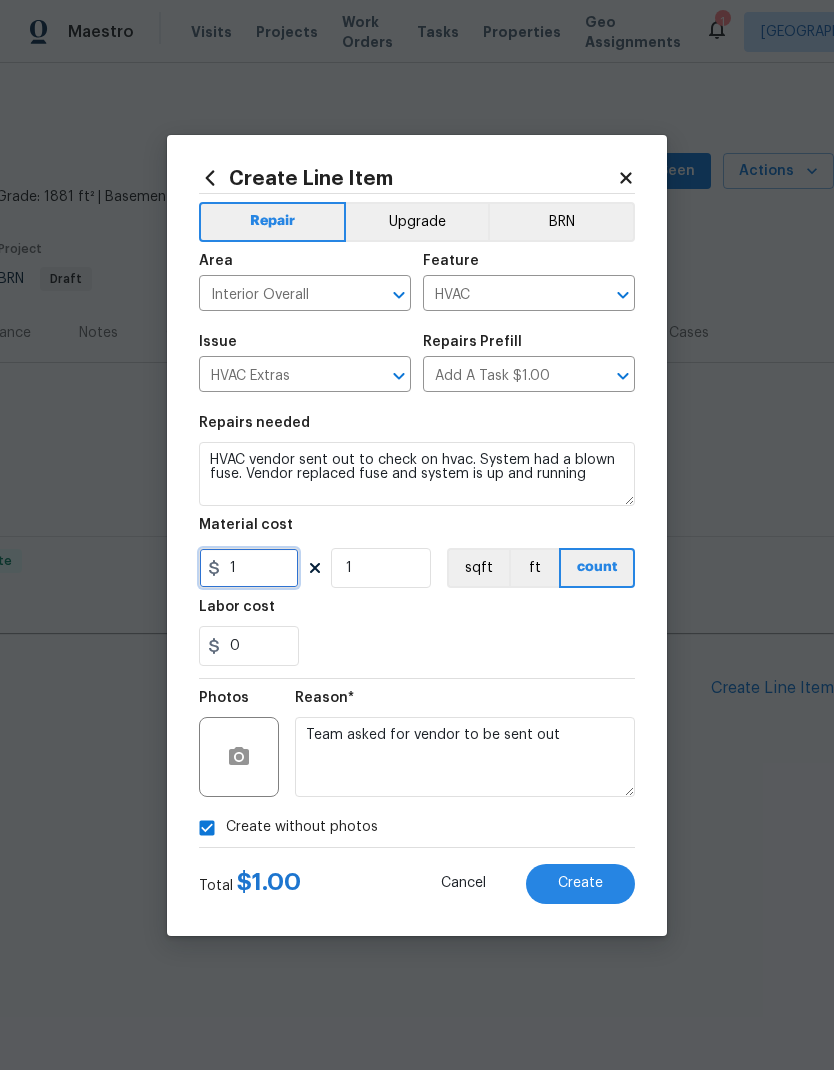 click on "1" at bounding box center [249, 568] 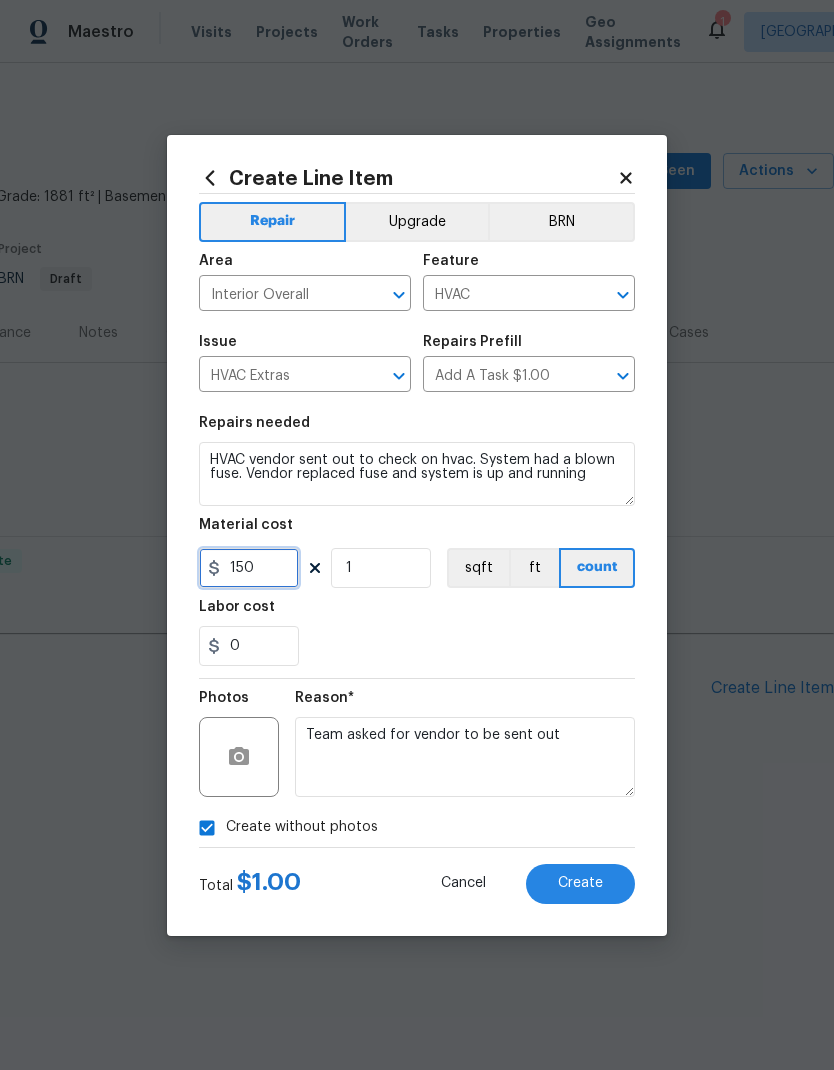 type on "150" 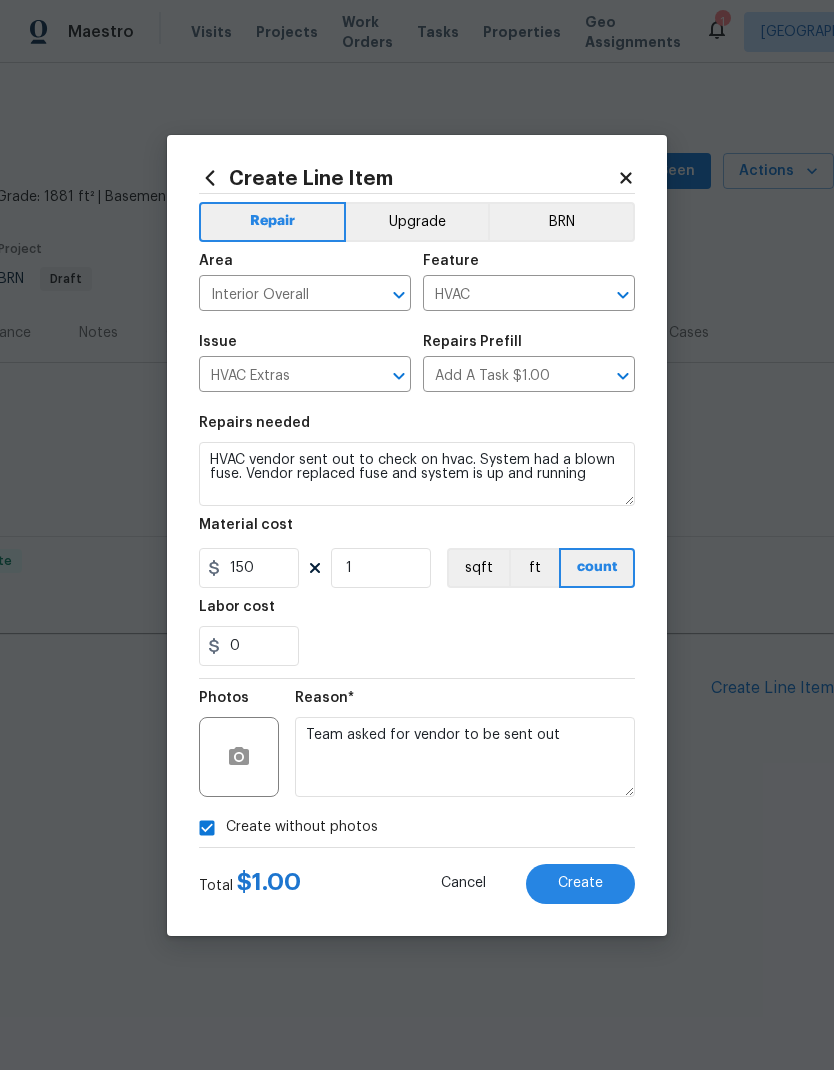 click on "0" at bounding box center (417, 646) 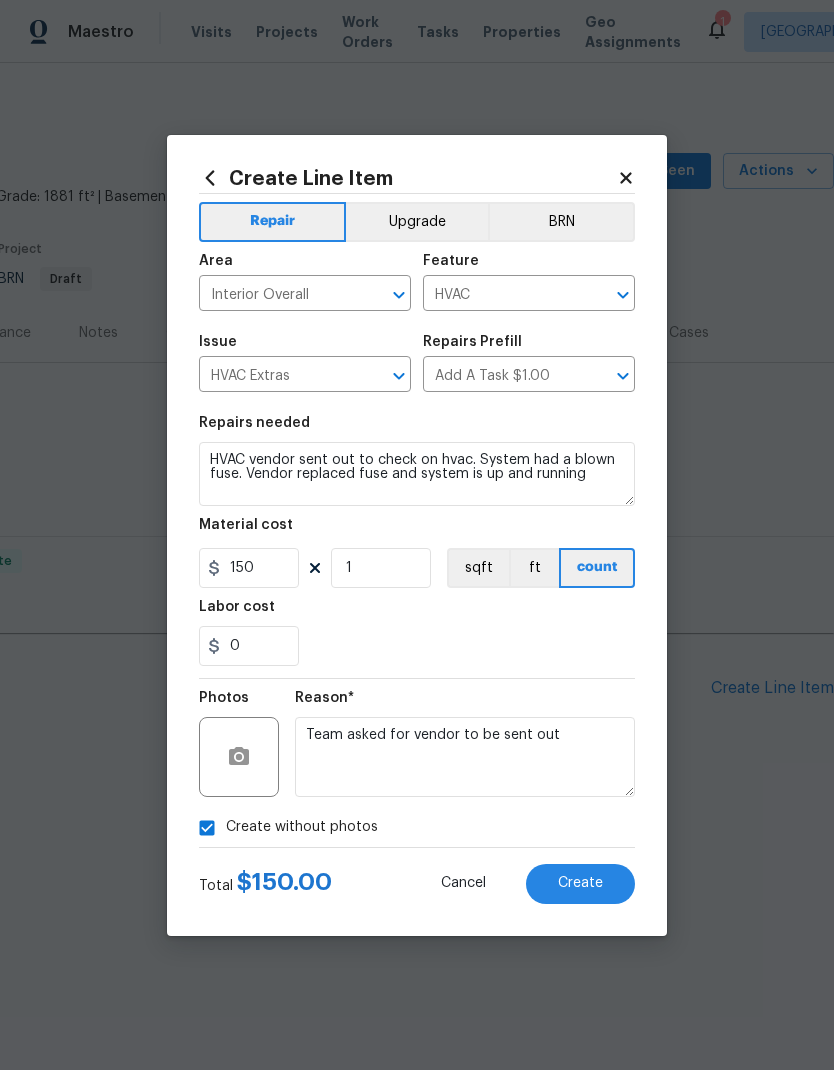 click on "Create" at bounding box center (580, 883) 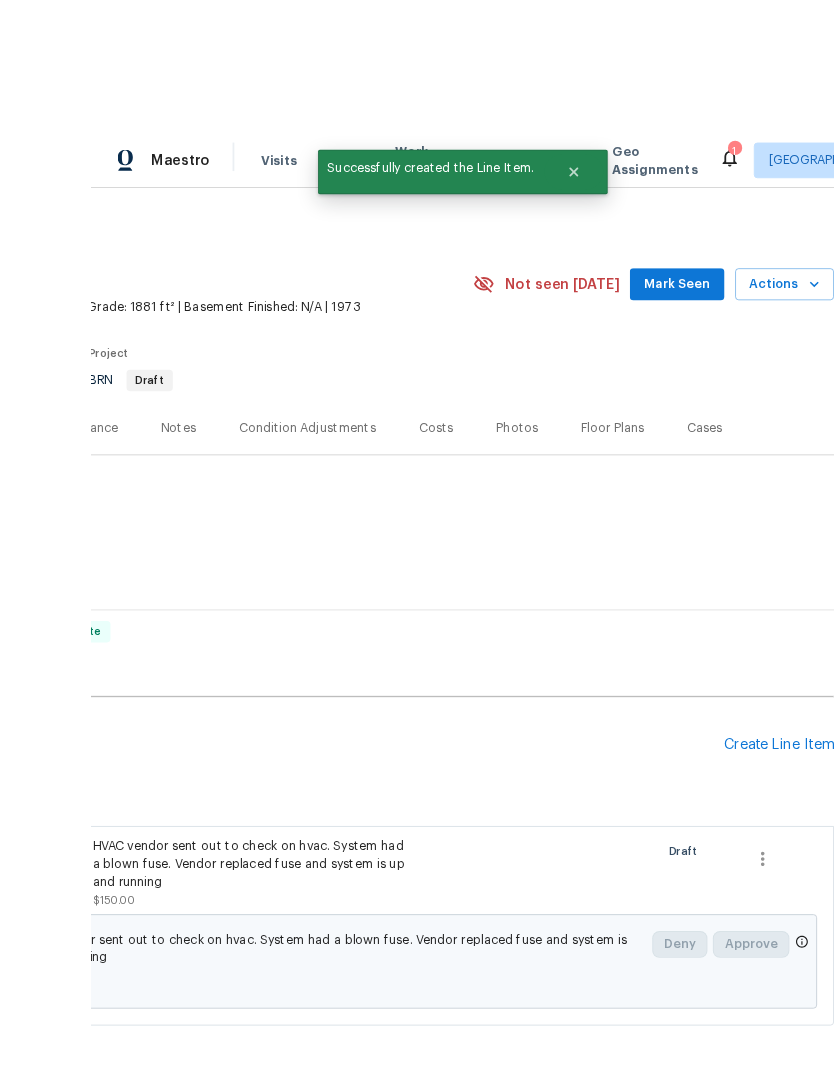 scroll, scrollTop: 22, scrollLeft: 0, axis: vertical 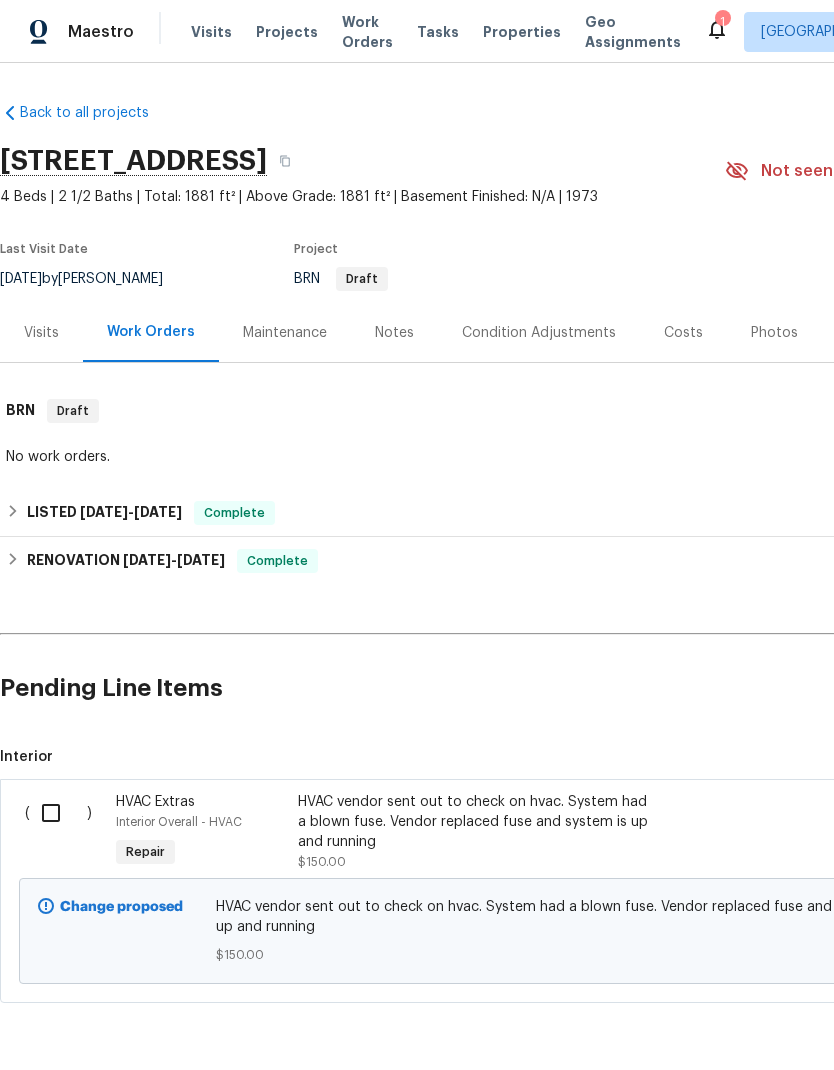 click at bounding box center [58, 813] 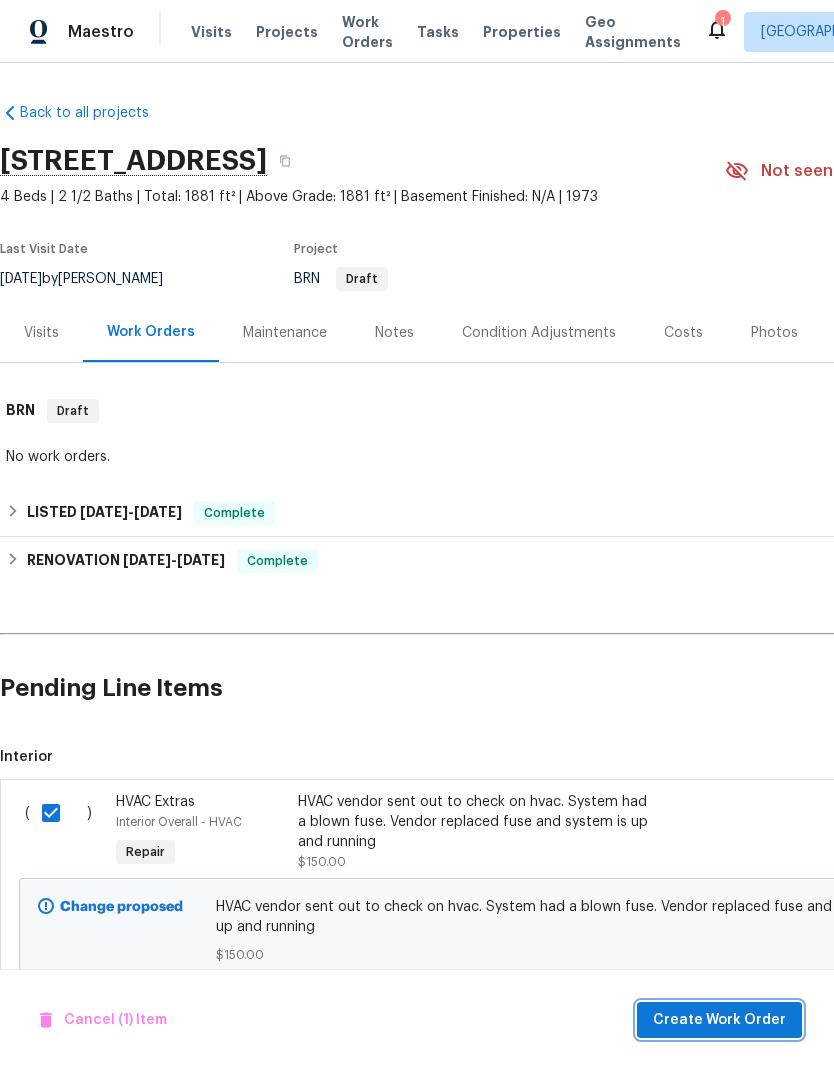 click on "Create Work Order" at bounding box center [719, 1020] 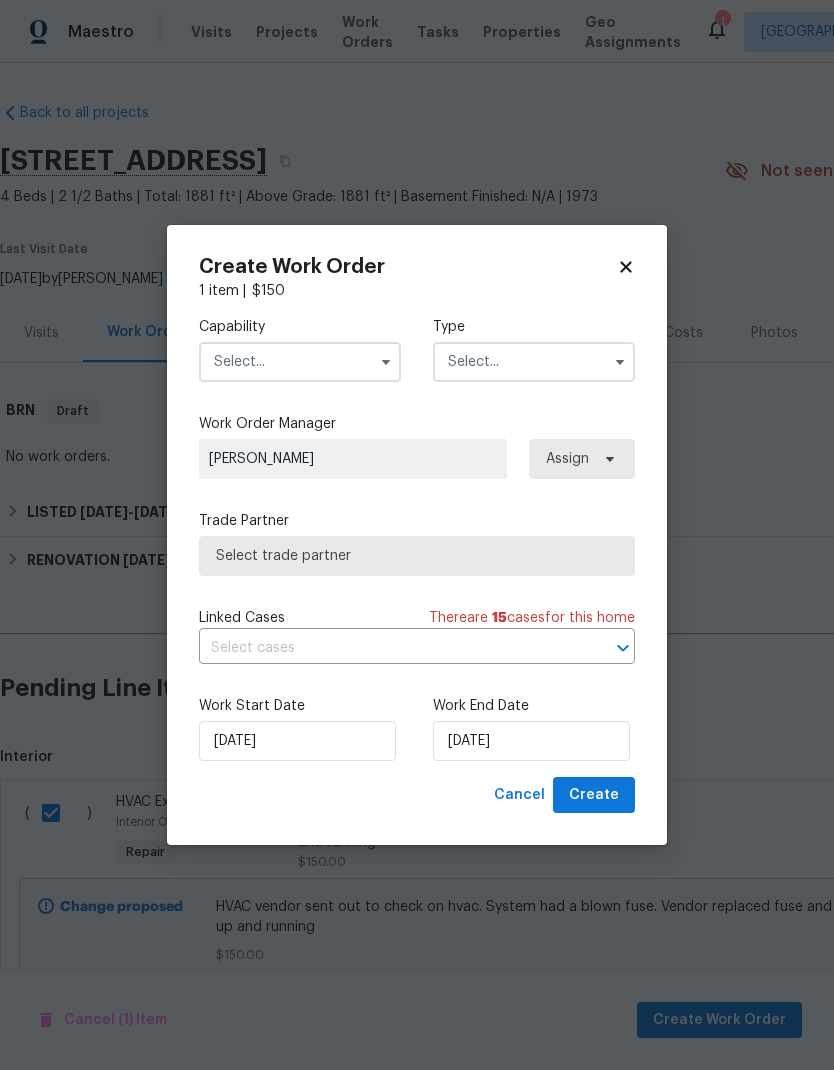 click at bounding box center [300, 362] 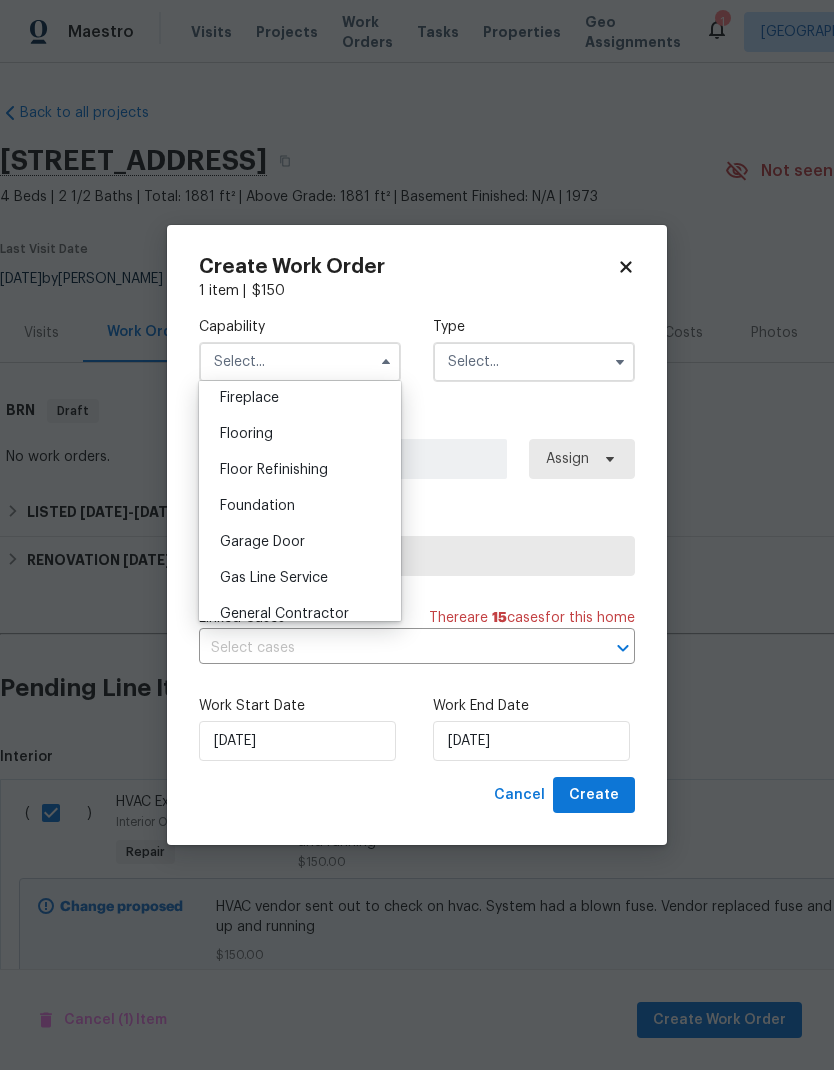 scroll, scrollTop: 747, scrollLeft: 0, axis: vertical 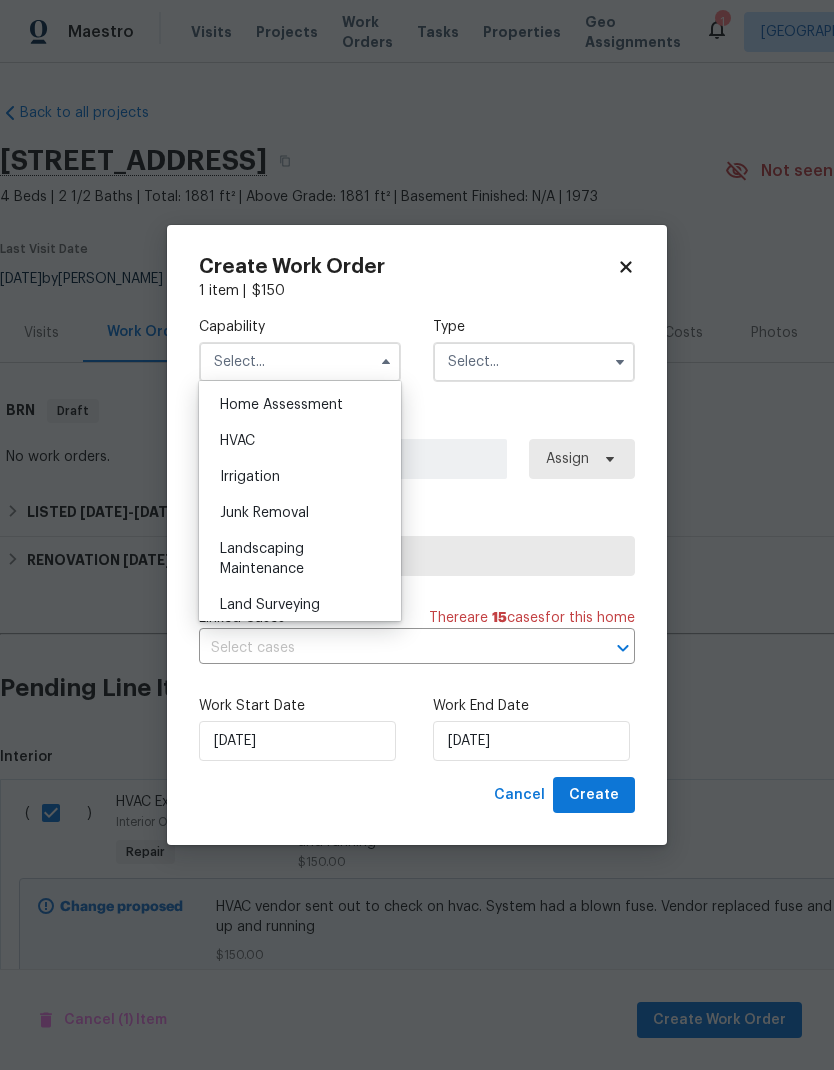 click on "HVAC" at bounding box center (237, 441) 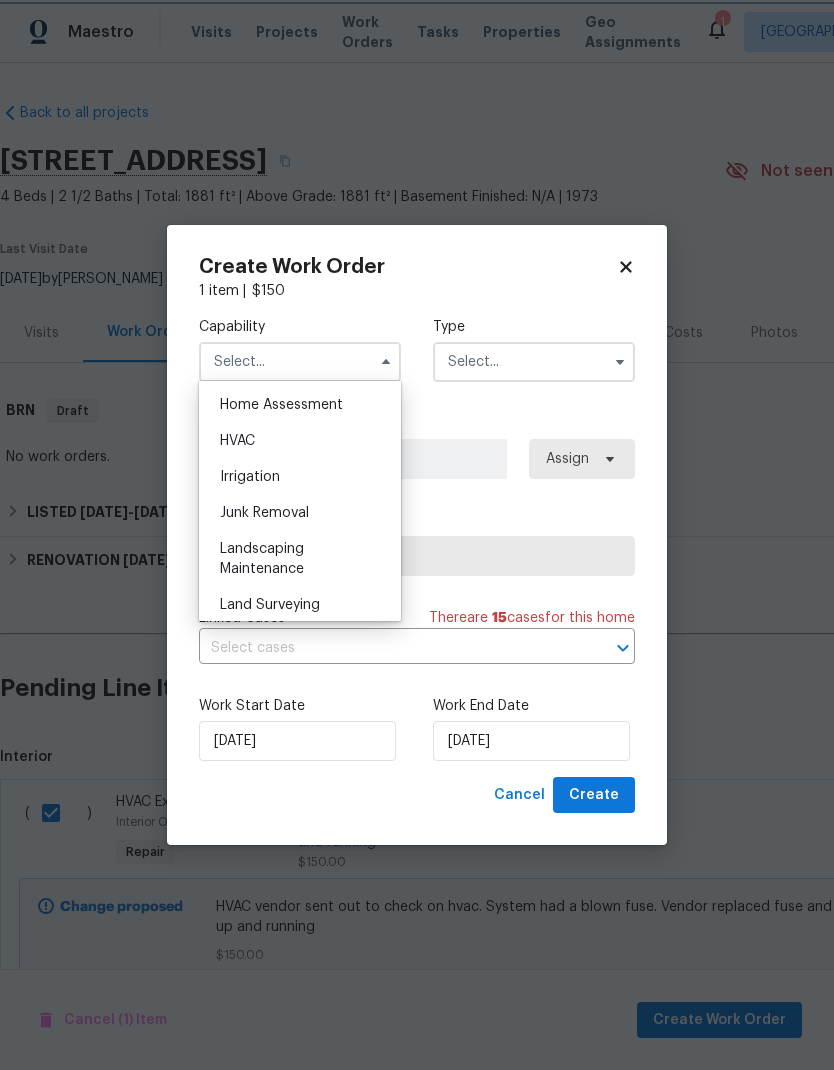 type on "HVAC" 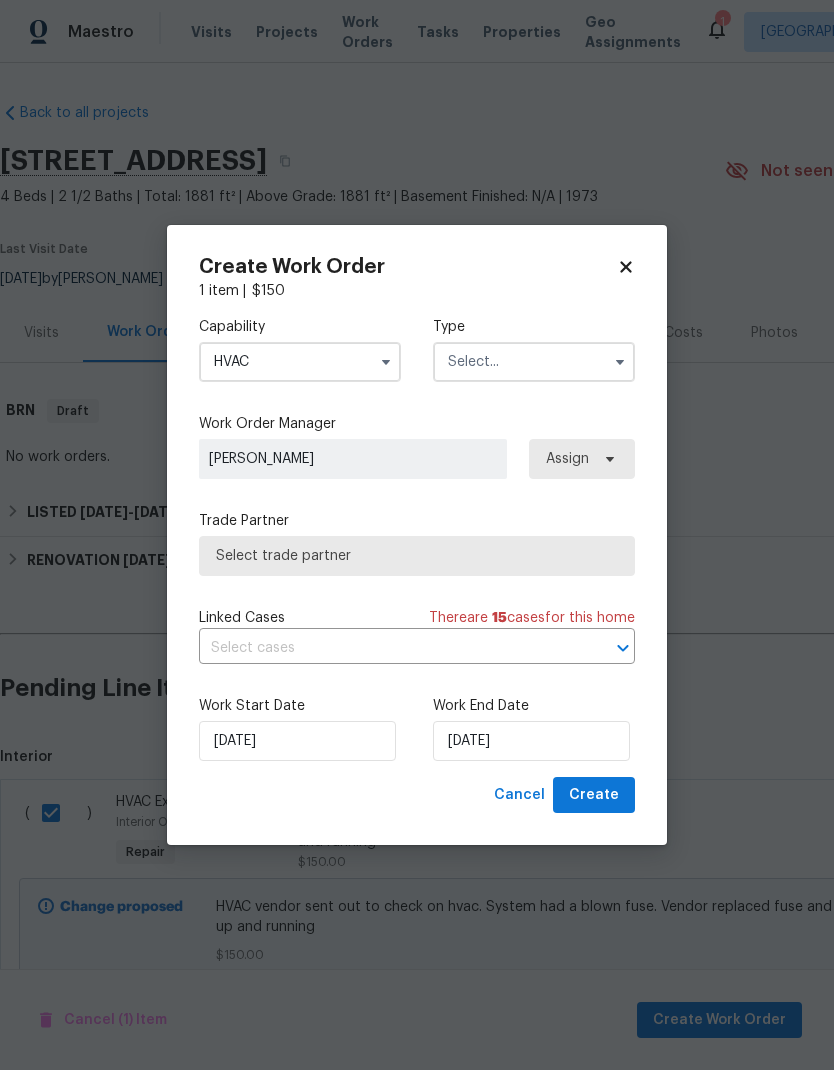 click at bounding box center (534, 362) 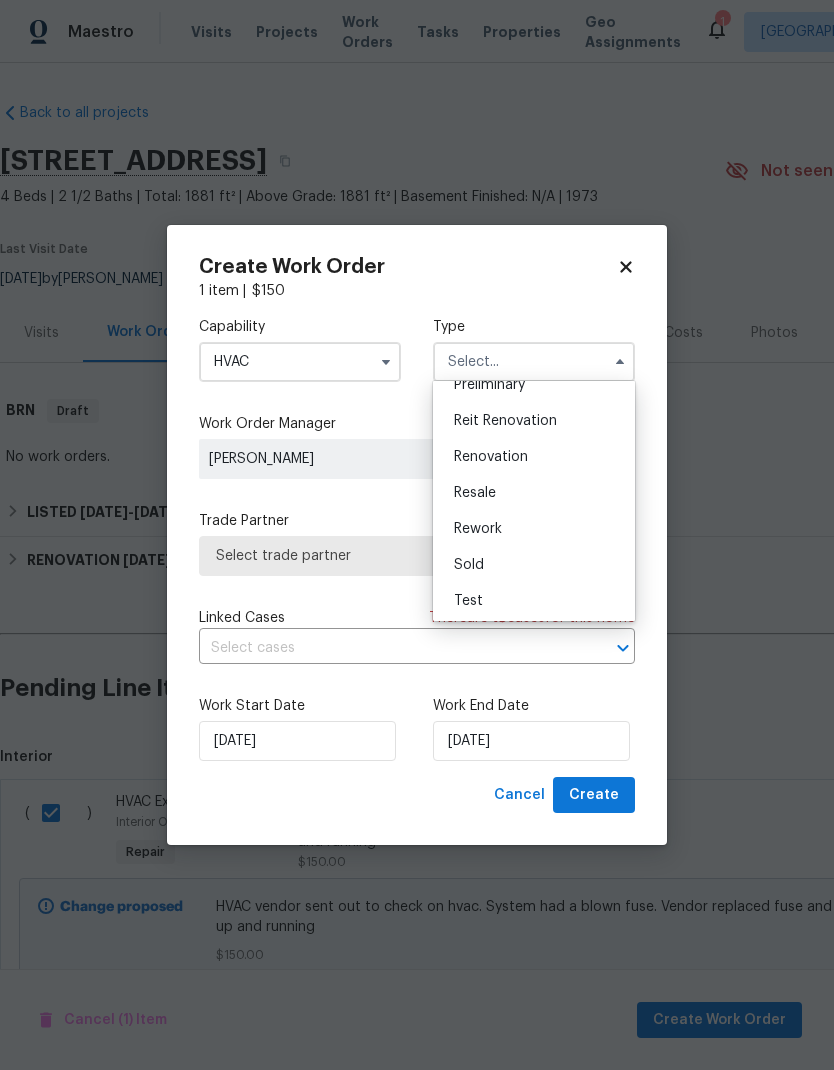 scroll, scrollTop: 452, scrollLeft: 0, axis: vertical 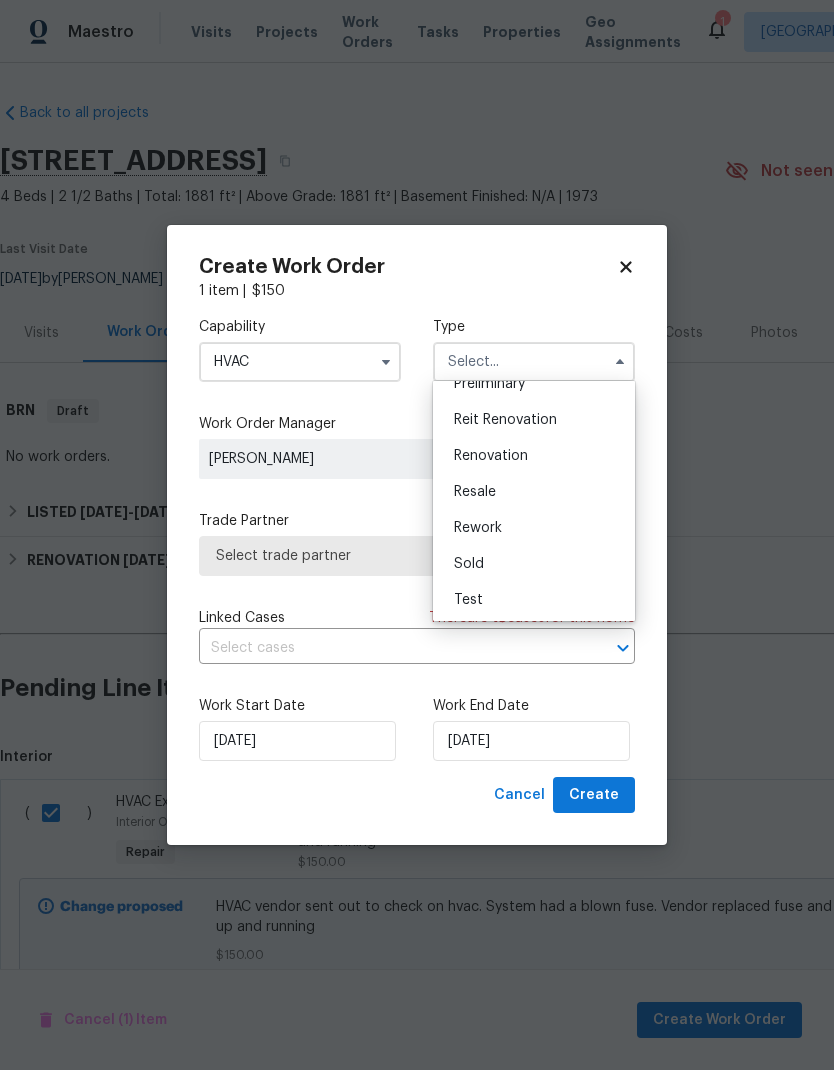 click on "Resale" at bounding box center (475, 492) 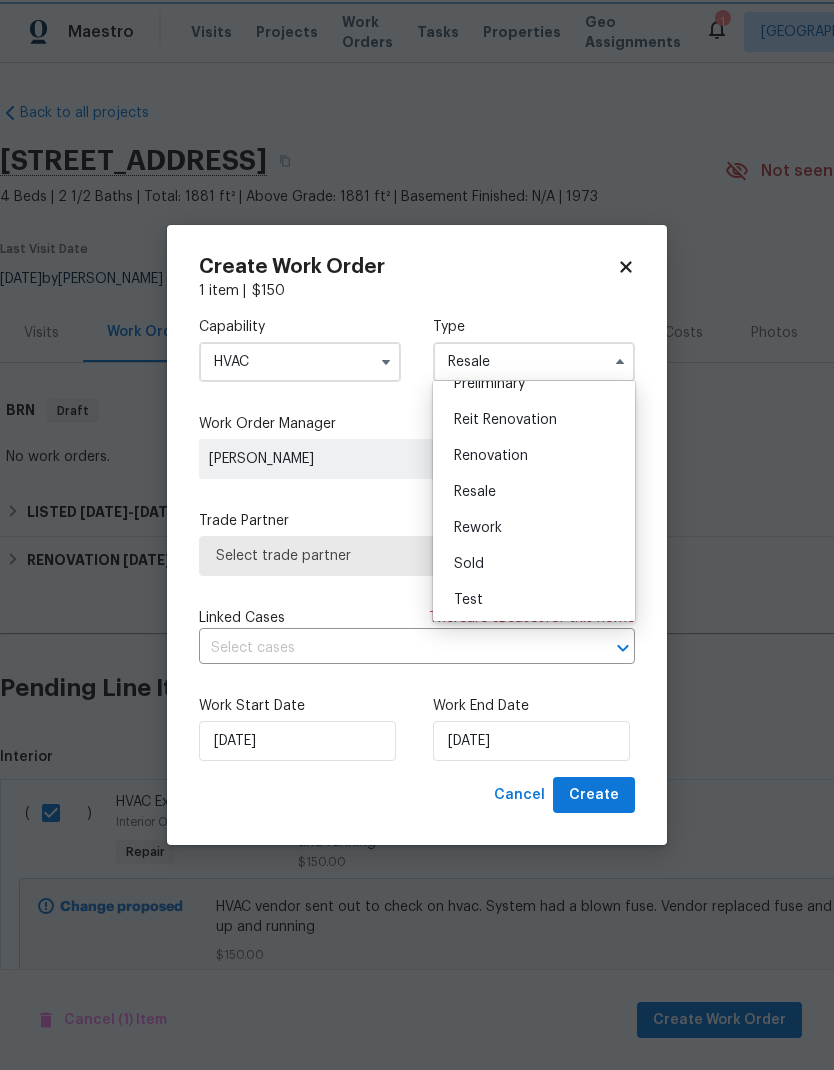 scroll, scrollTop: 0, scrollLeft: 0, axis: both 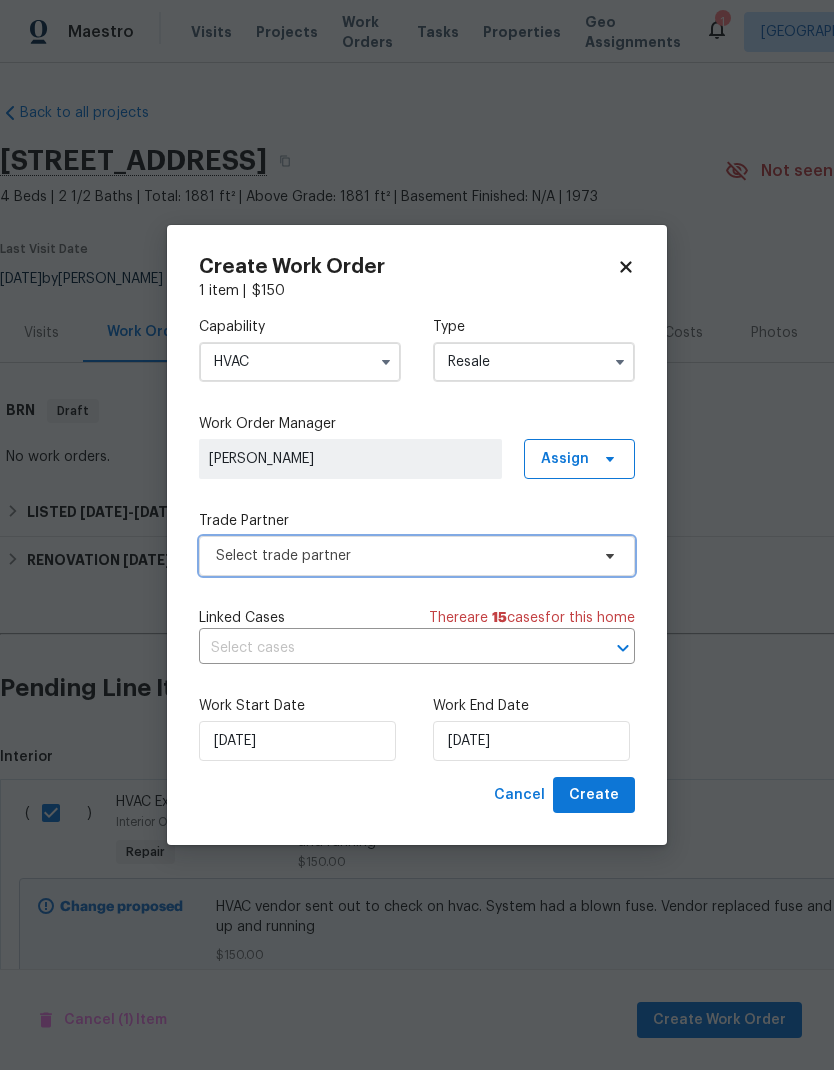click on "Select trade partner" at bounding box center [402, 556] 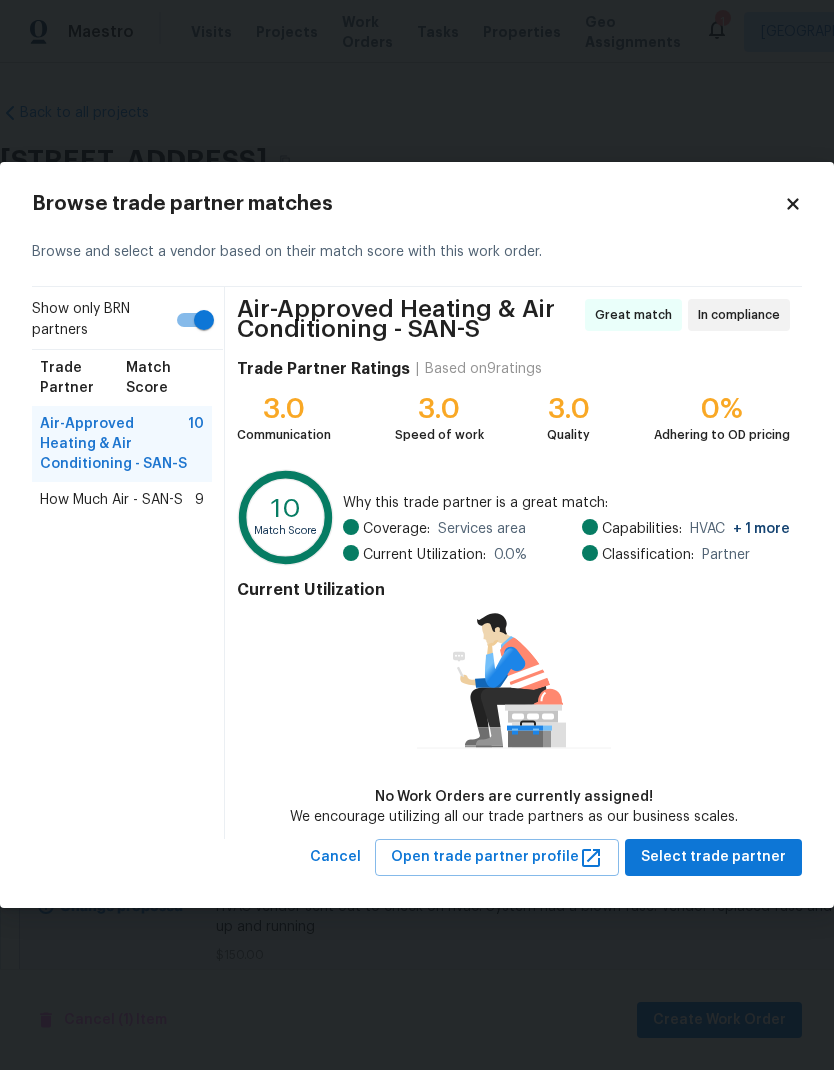 click on "How Much Air - SAN-S" at bounding box center [111, 500] 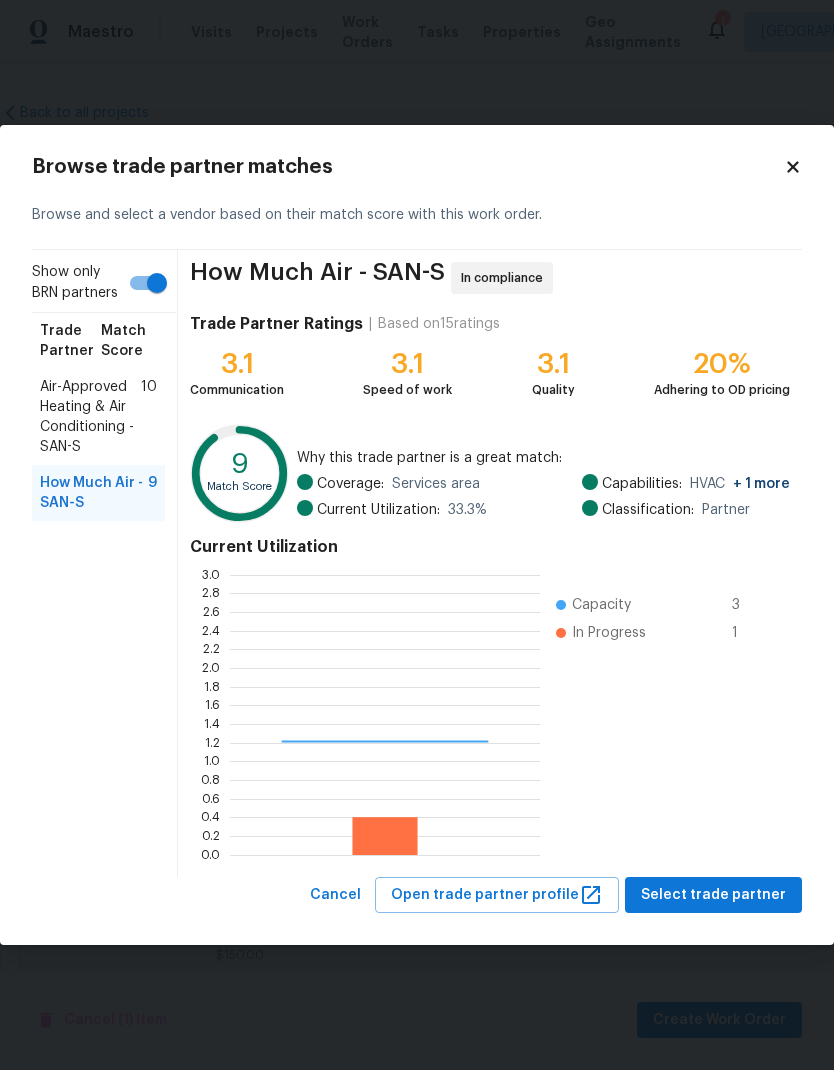 scroll, scrollTop: 2, scrollLeft: 2, axis: both 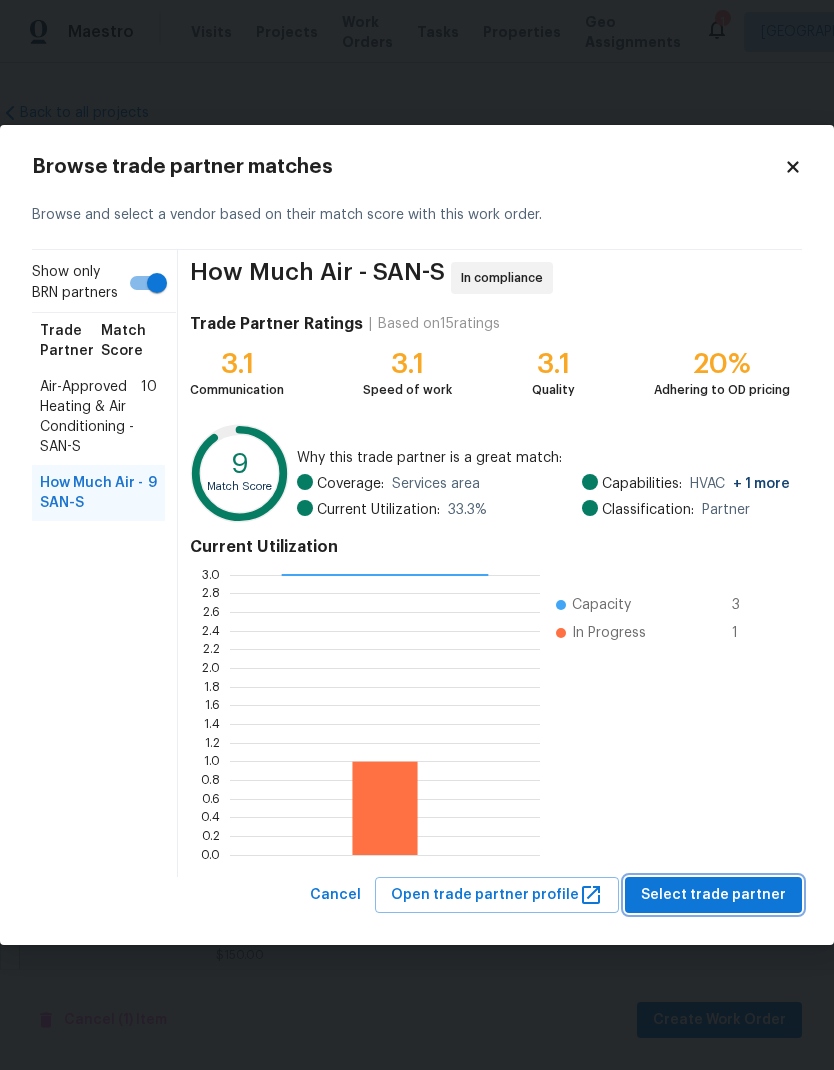 click on "Select trade partner" at bounding box center [713, 895] 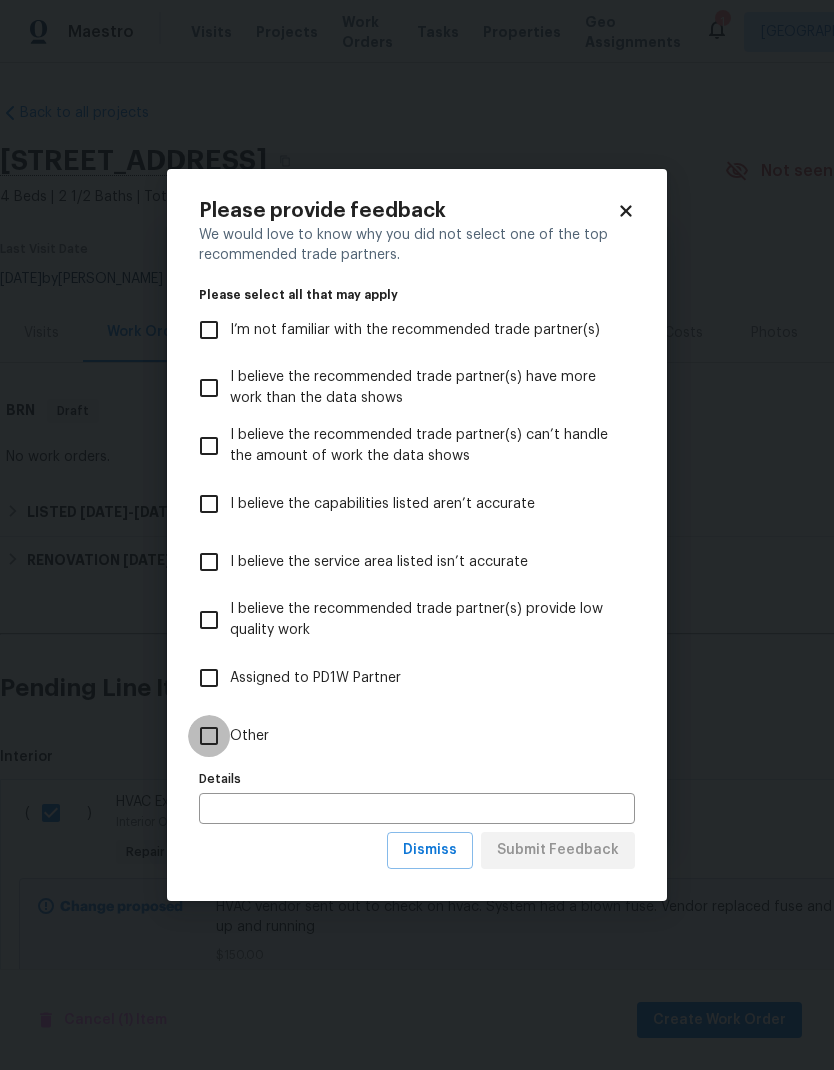 click on "Other" at bounding box center (209, 736) 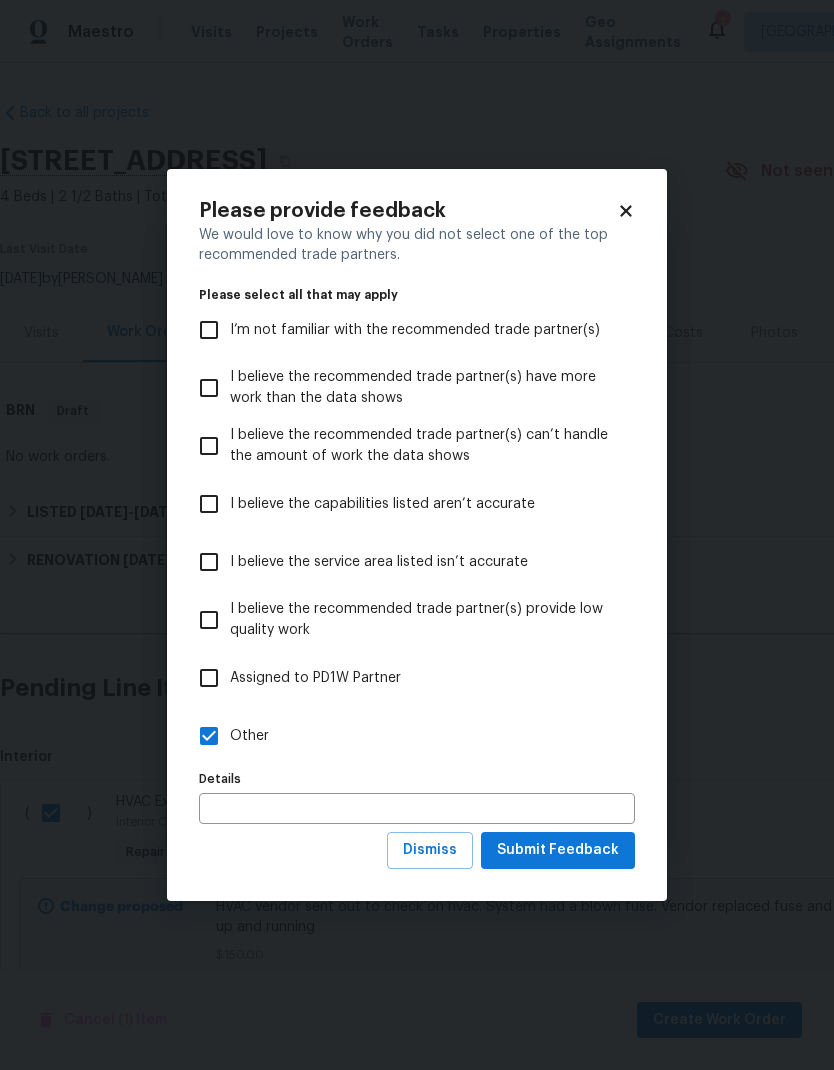 click on "Please provide feedback We would love to know why you did not select one of the top recommended trade partners. Please select all that may apply I’m not familiar with the recommended trade partner(s) I believe the recommended trade partner(s) have more work than the data shows I believe the recommended trade partner(s) can’t handle the amount of work the data shows I believe the capabilities listed aren’t accurate I believe the service area listed isn’t accurate I believe the recommended trade partner(s) provide low quality work Assigned to PD1W Partner Other Details Details Dismiss Submit Feedback" at bounding box center [417, 535] 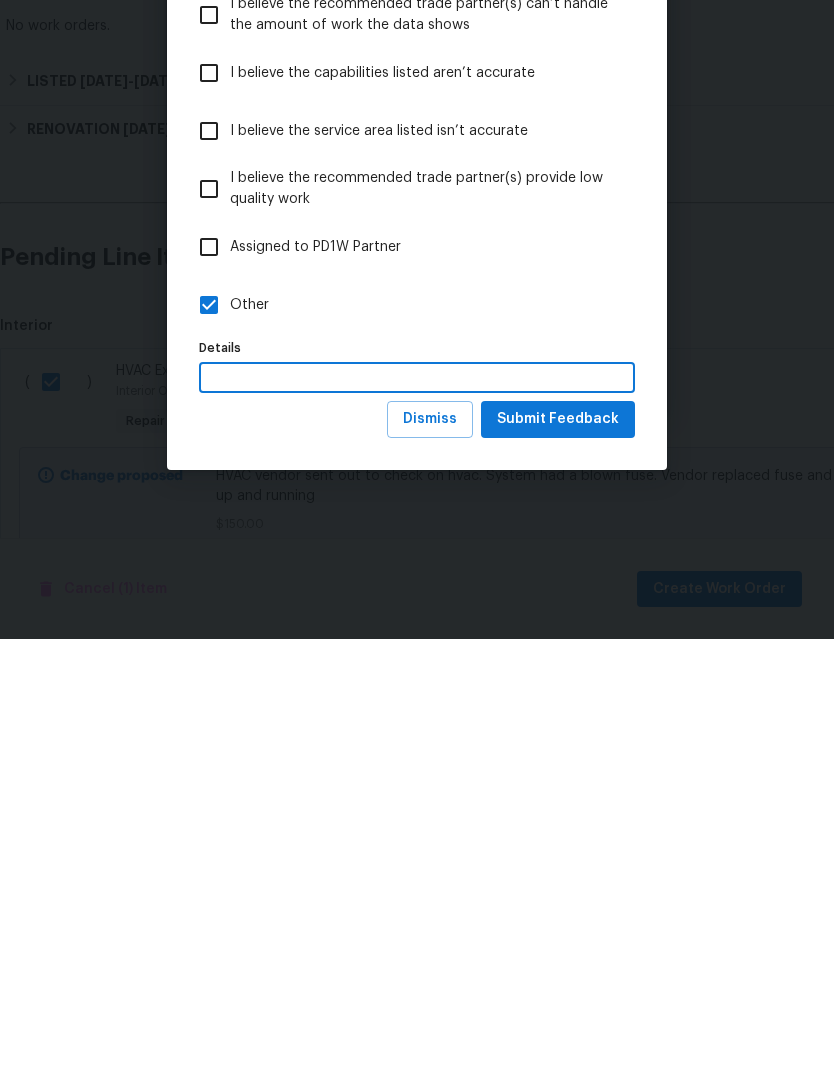 click on "Please provide feedback We would love to know why you did not select one of the top recommended trade partners. Please select all that may apply I’m not familiar with the recommended trade partner(s) I believe the recommended trade partner(s) have more work than the data shows I believe the recommended trade partner(s) can’t handle the amount of work the data shows I believe the capabilities listed aren’t accurate I believe the service area listed isn’t accurate I believe the recommended trade partner(s) provide low quality work Assigned to PD1W Partner Other Details Details Dismiss Submit Feedback" at bounding box center [417, 535] 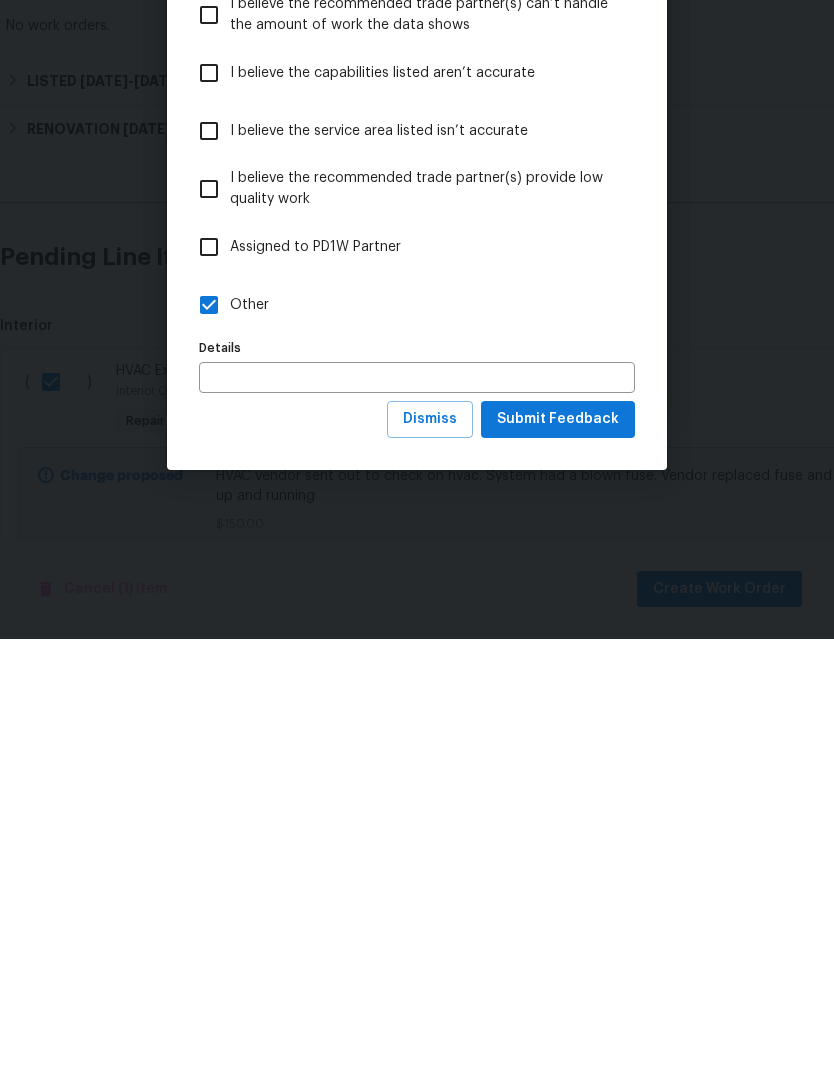 scroll, scrollTop: 69, scrollLeft: 0, axis: vertical 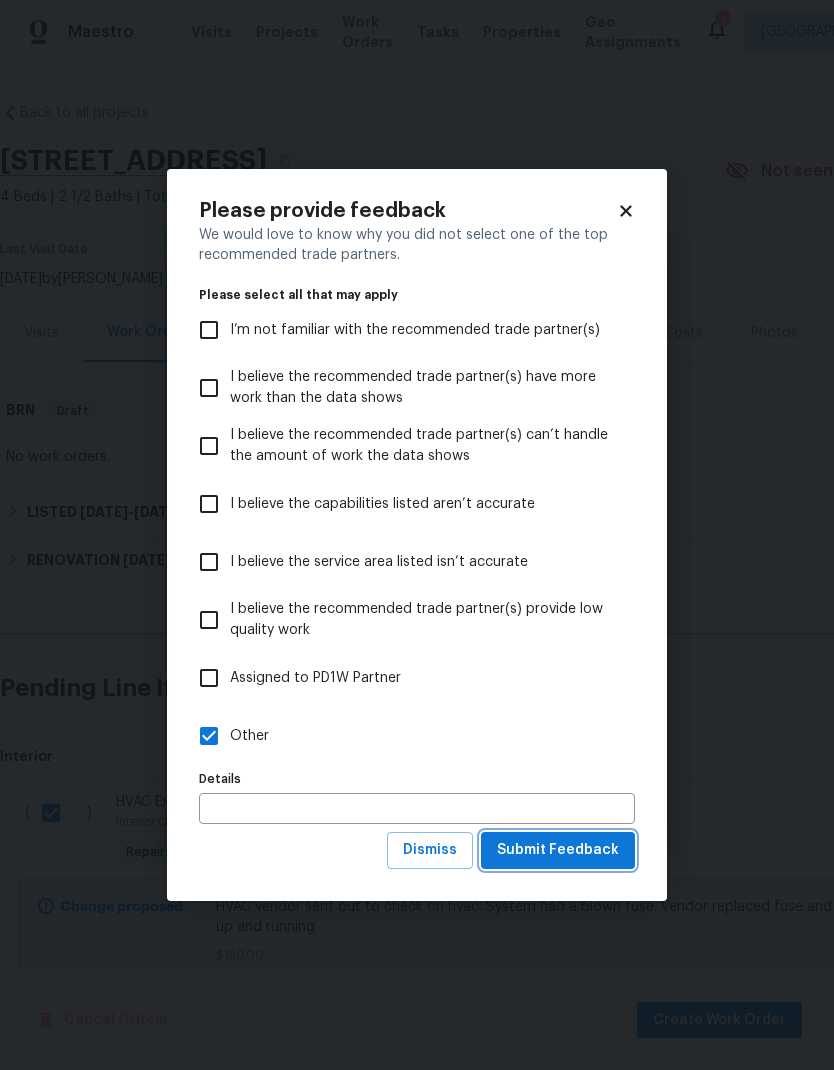 click on "Submit Feedback" at bounding box center [558, 850] 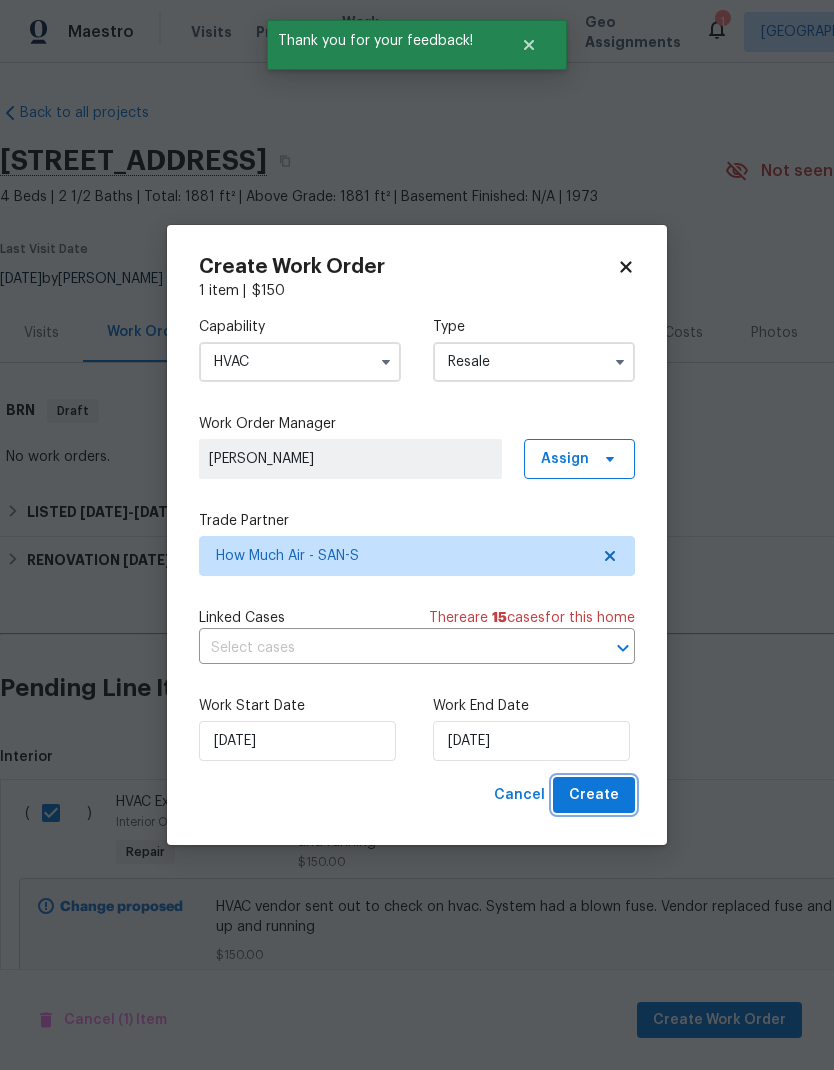 click on "Create" at bounding box center (594, 795) 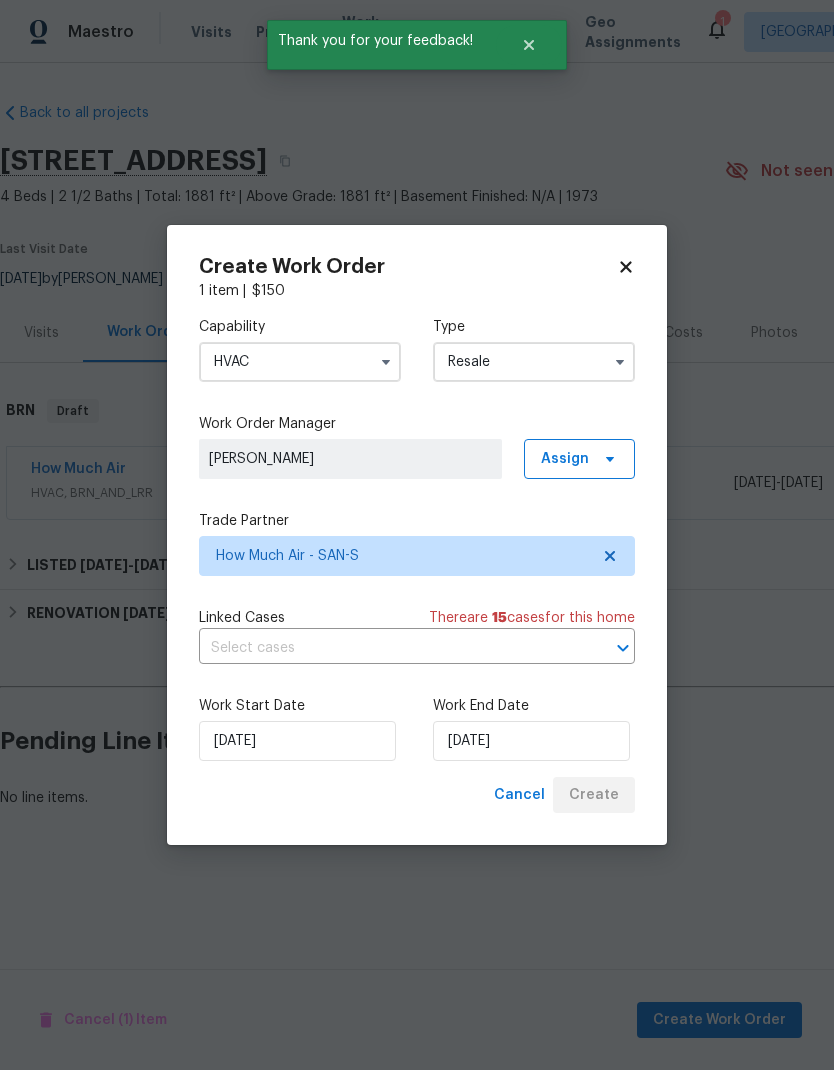 scroll, scrollTop: 0, scrollLeft: 0, axis: both 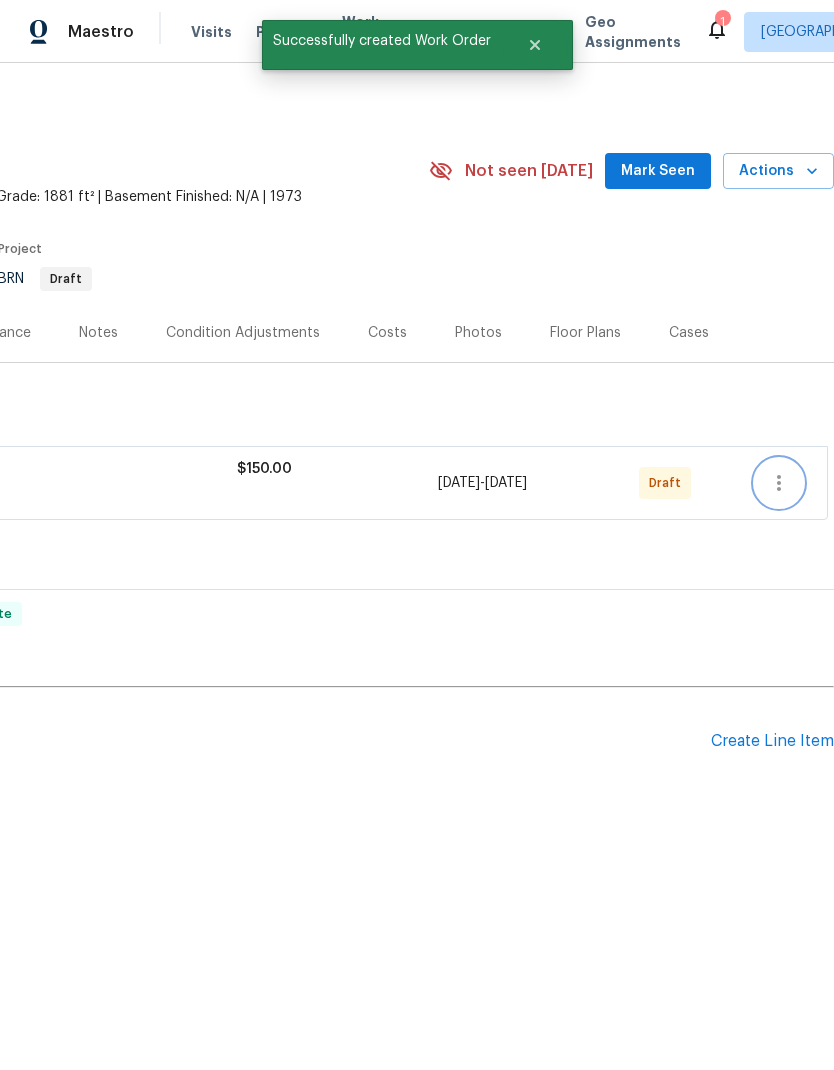 click 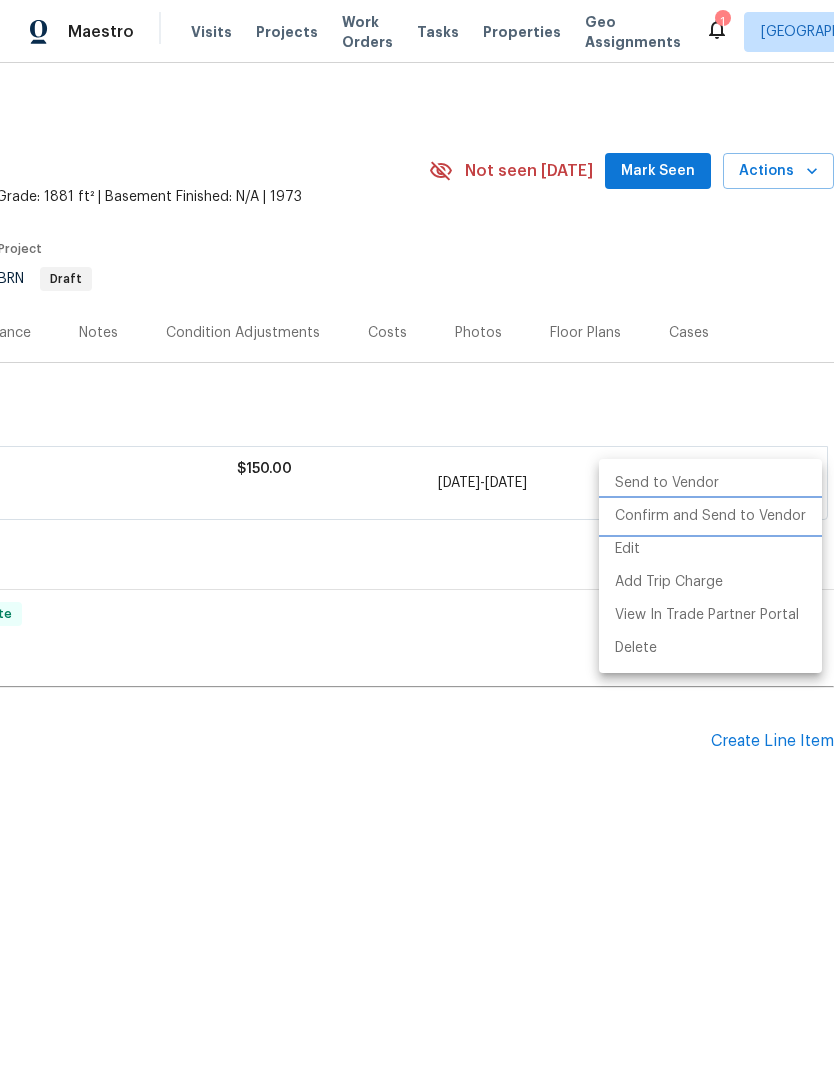 click on "Confirm and Send to Vendor" at bounding box center [710, 516] 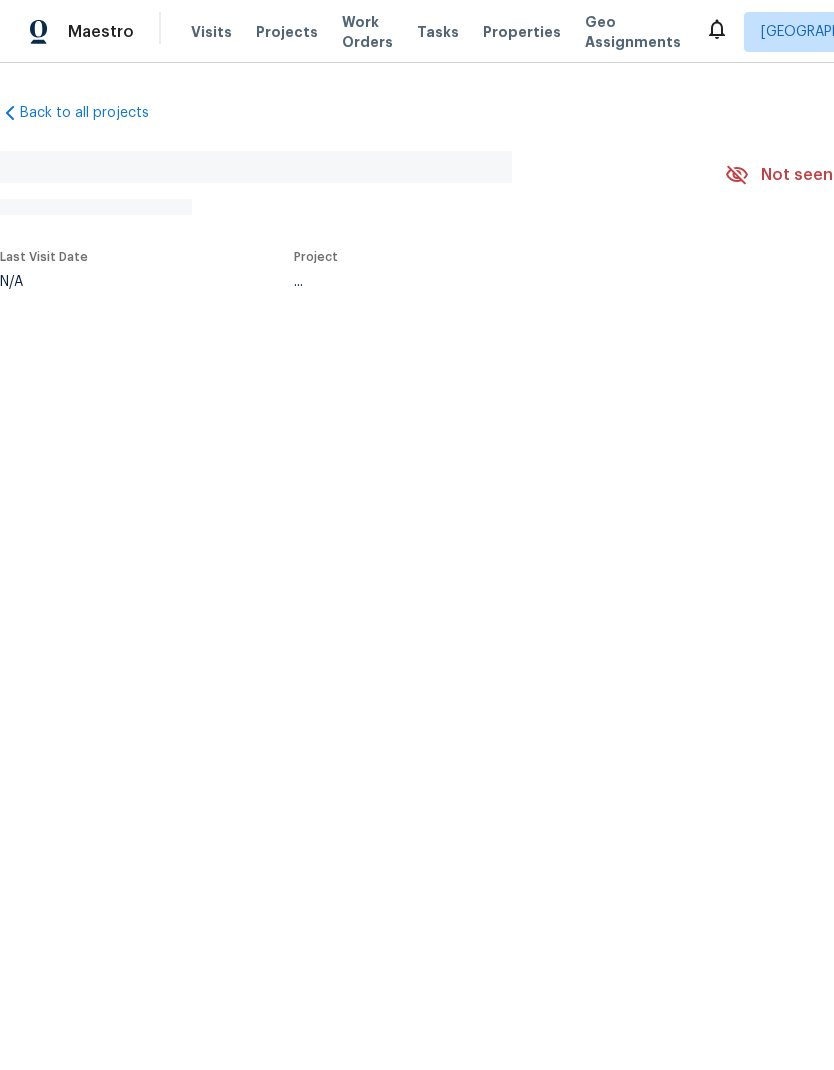 scroll, scrollTop: 0, scrollLeft: 0, axis: both 